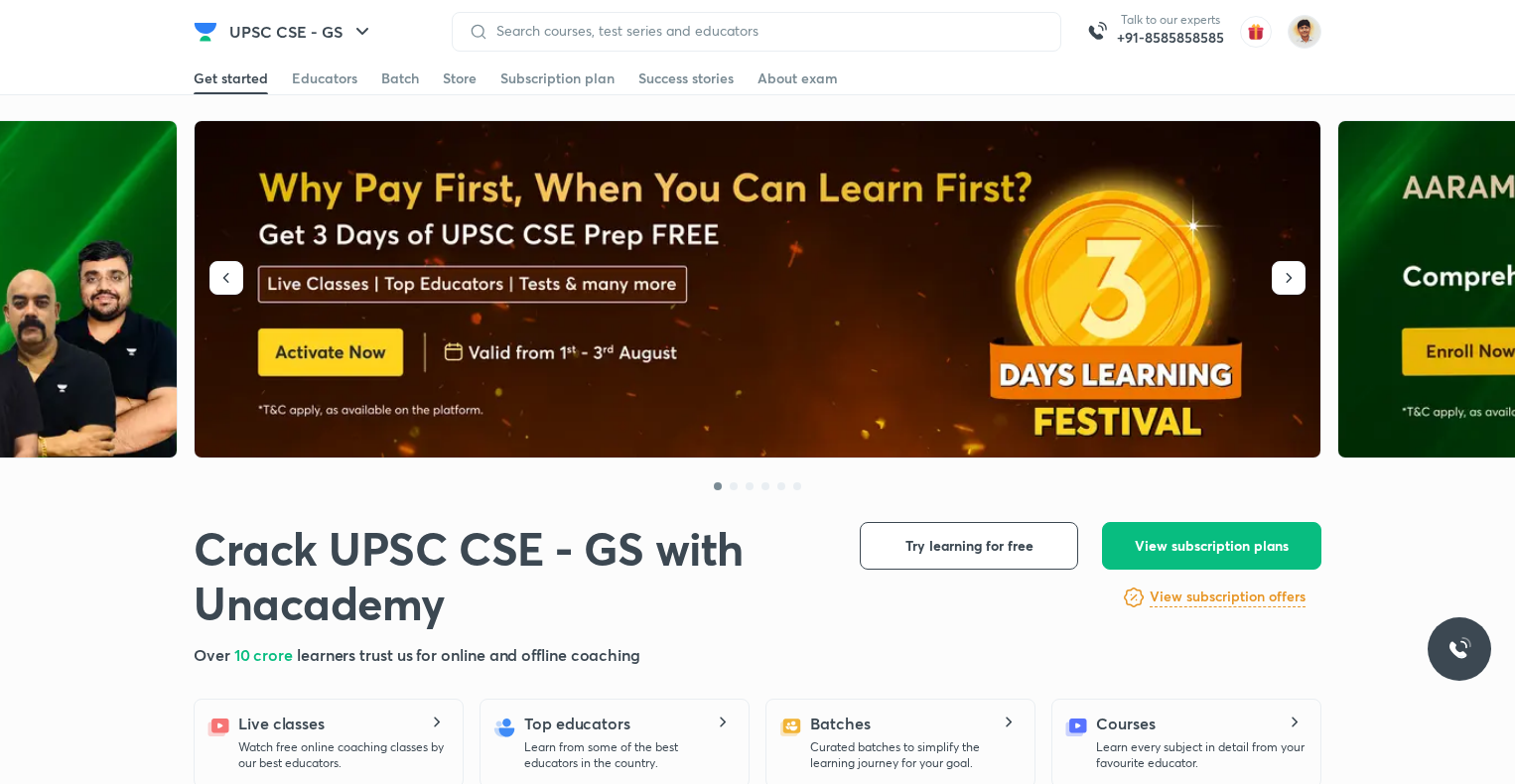 scroll, scrollTop: 0, scrollLeft: 0, axis: both 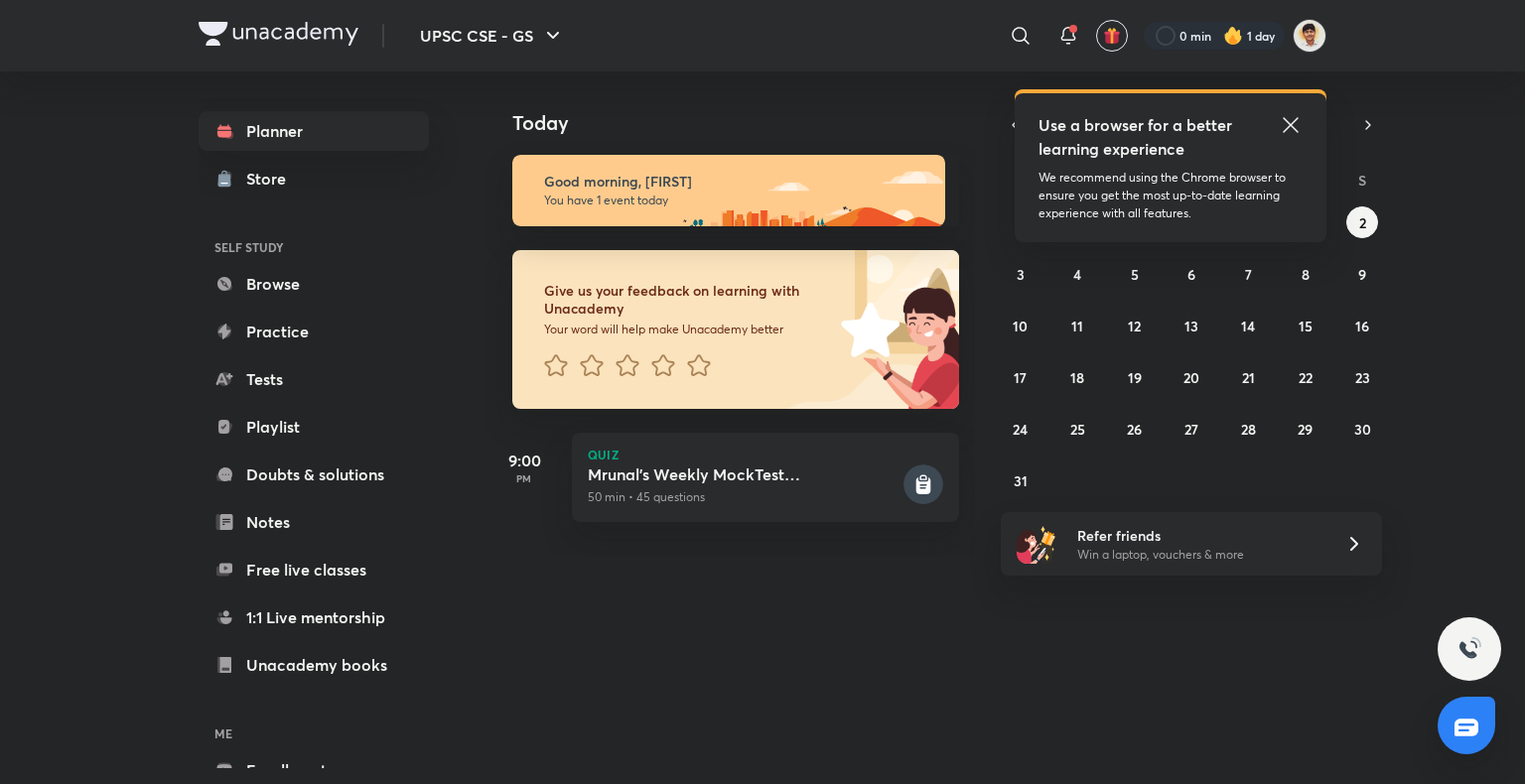 click 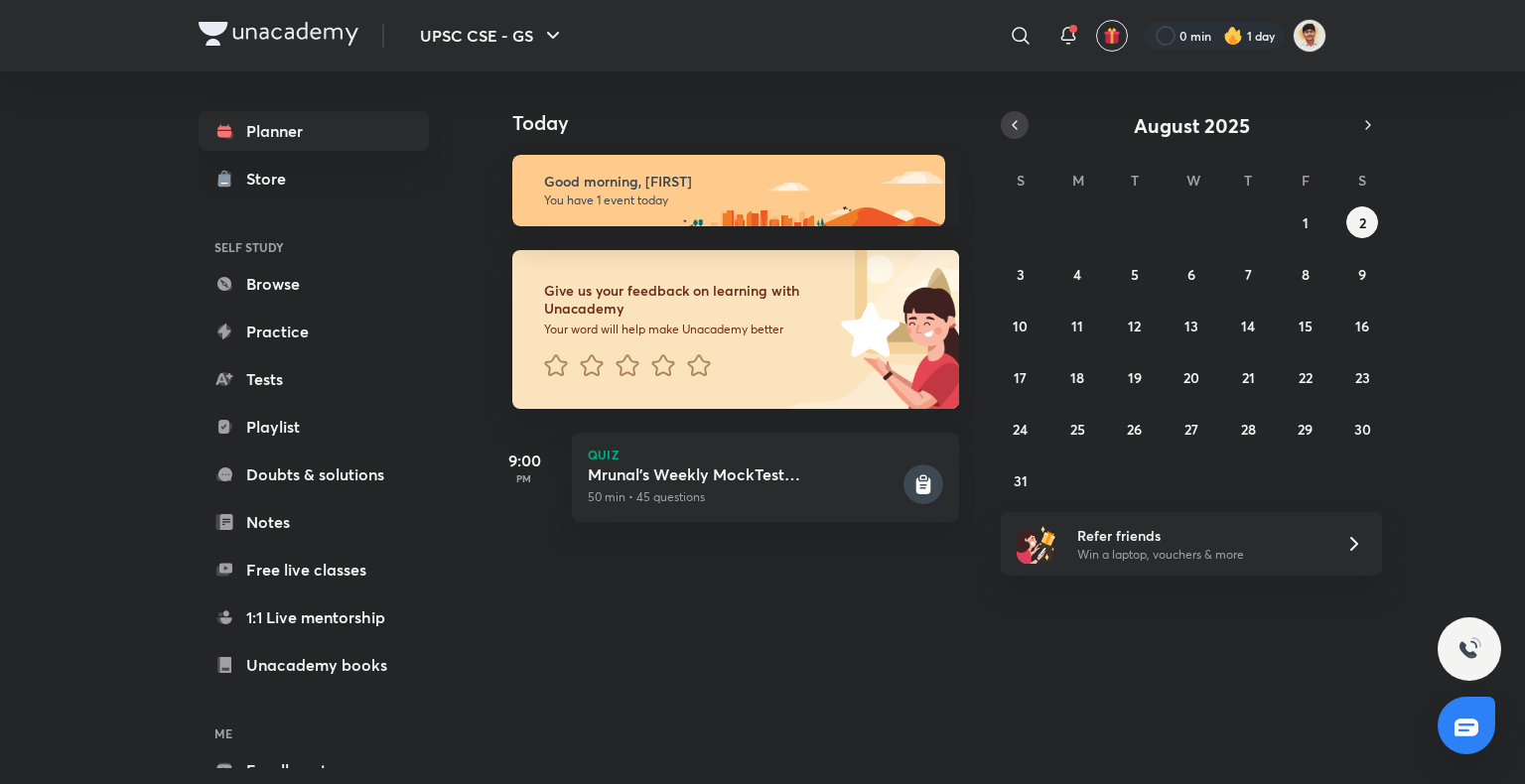 click 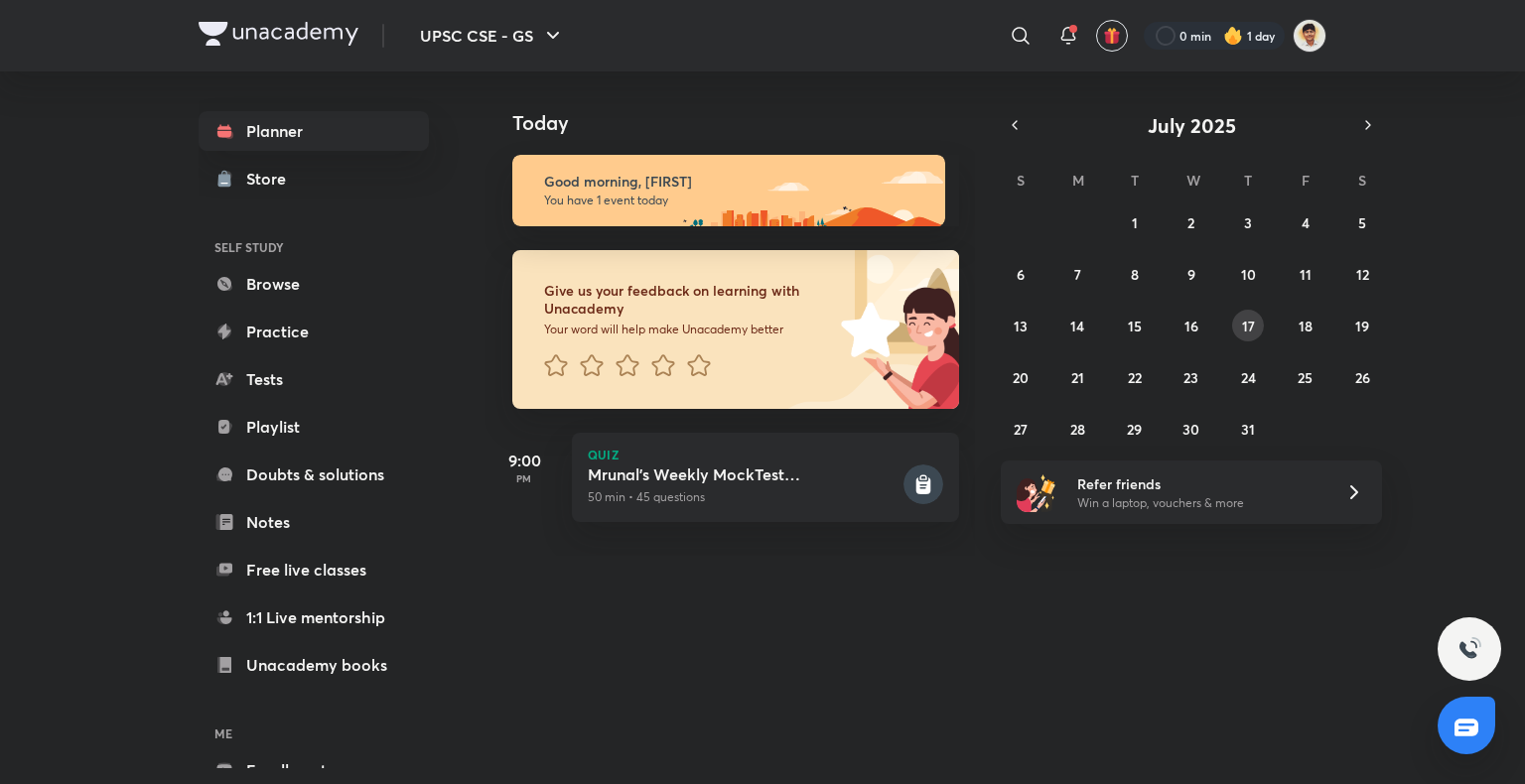 click on "17" at bounding box center (1248, 326) 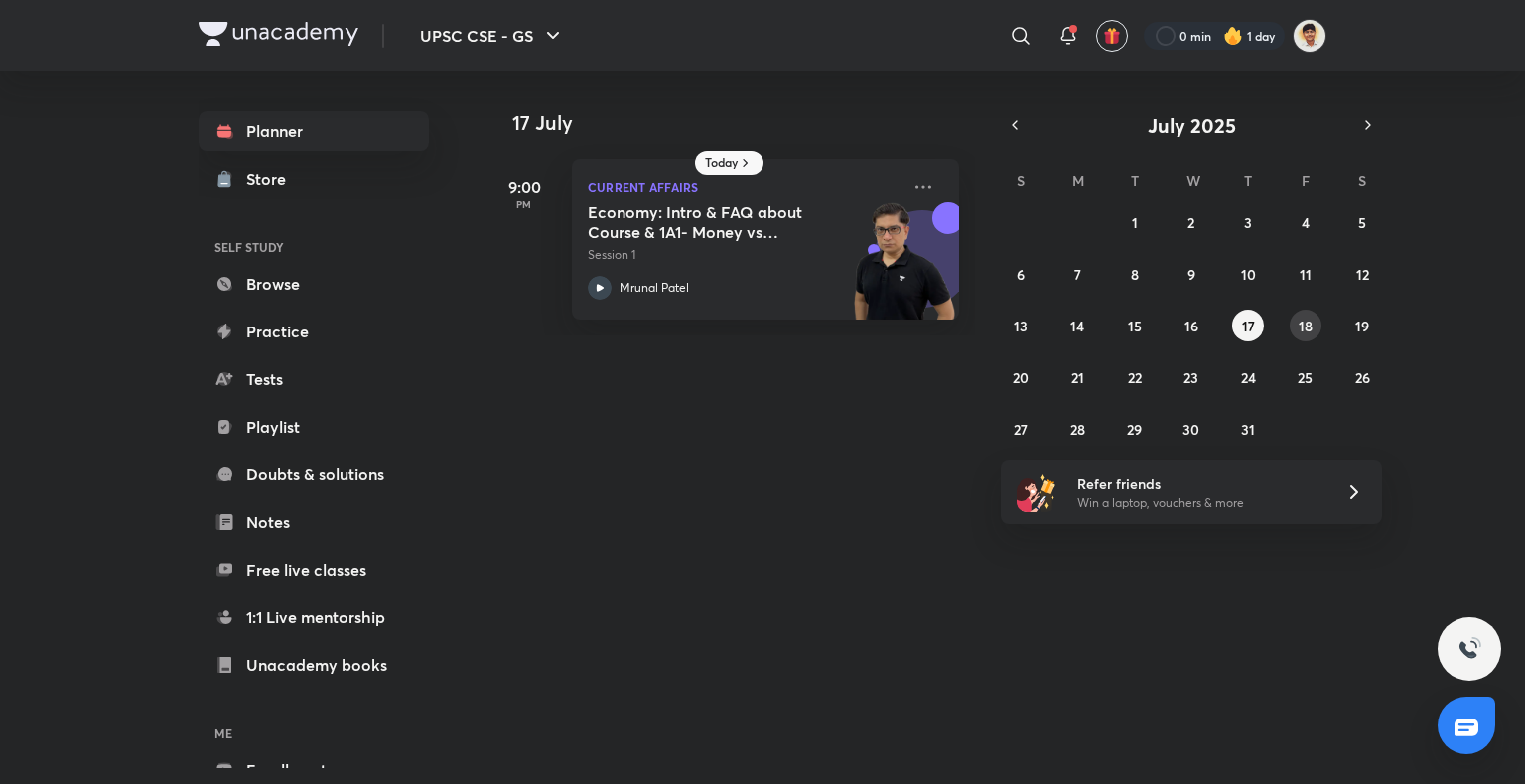 click on "18" at bounding box center (1306, 326) 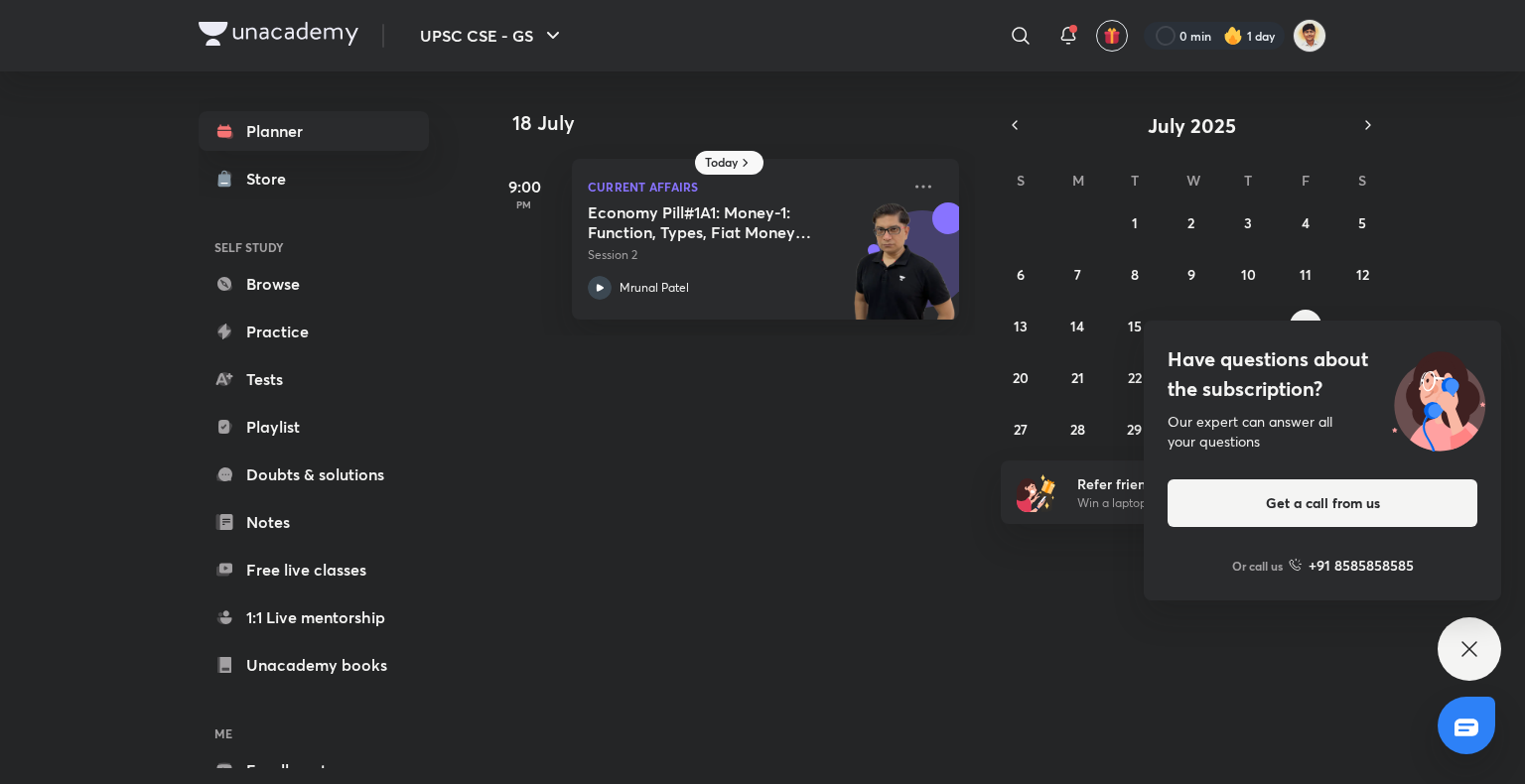 click on "Have questions about the subscription? Our expert can answer all your questions Get a call from us Or call us +91 8585858585" at bounding box center (1469, 649) 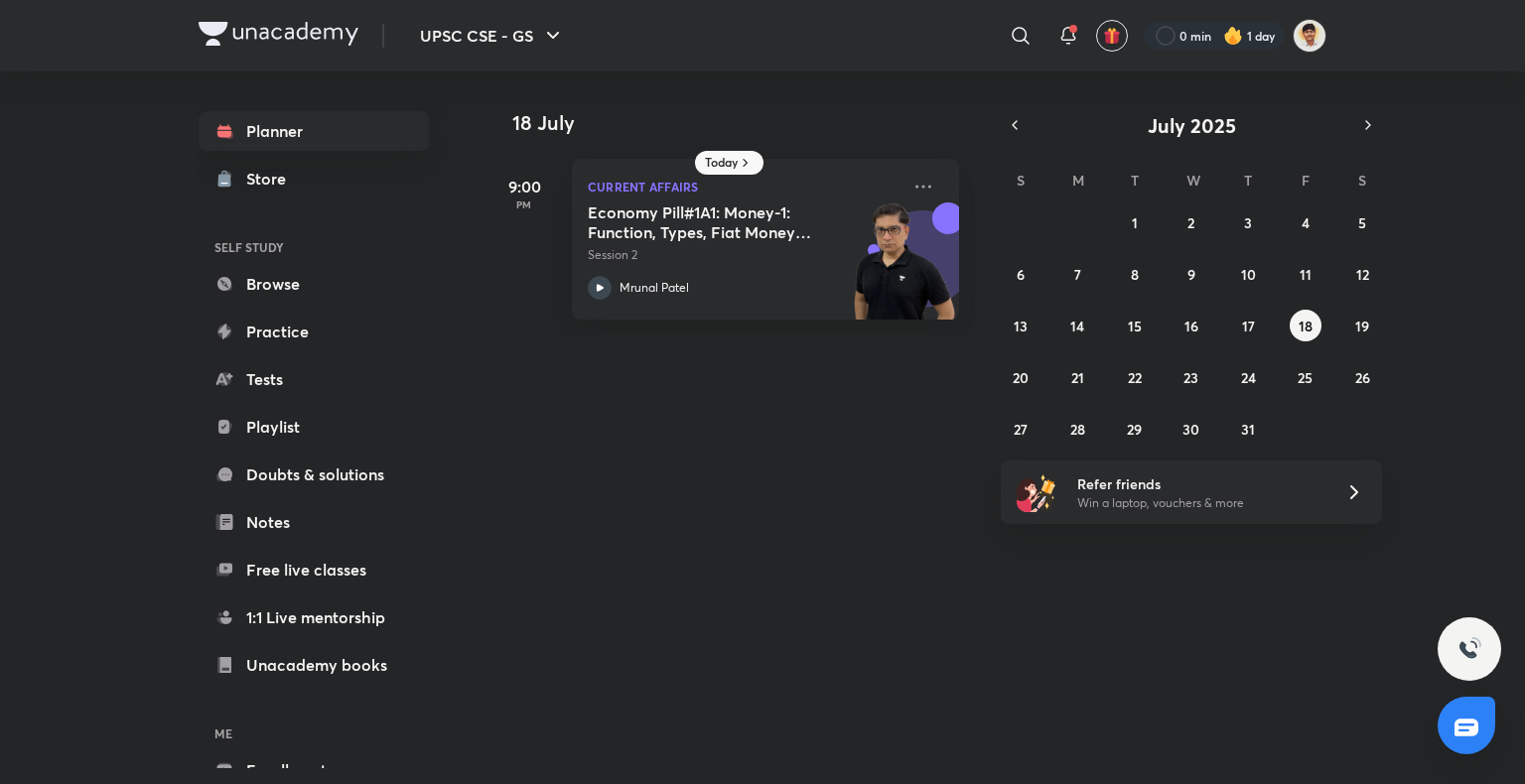 click on "Today [DATE] [TIME] Current Affairs Economy Pill#1A1: Money-1: Function, Types, Fiat Money, Legal Tender, Cheque Session 2 [NAME] [DATE] S M T W T F S 29 30 1 2 3 4 5 6 7 8 9 10 11 12 13 14 15 16 17 18 19 20 21 22 23 24 25 26 27 28 29 30 31 1 2 Refer friends Win a laptop, vouchers & more" at bounding box center [905, 420] 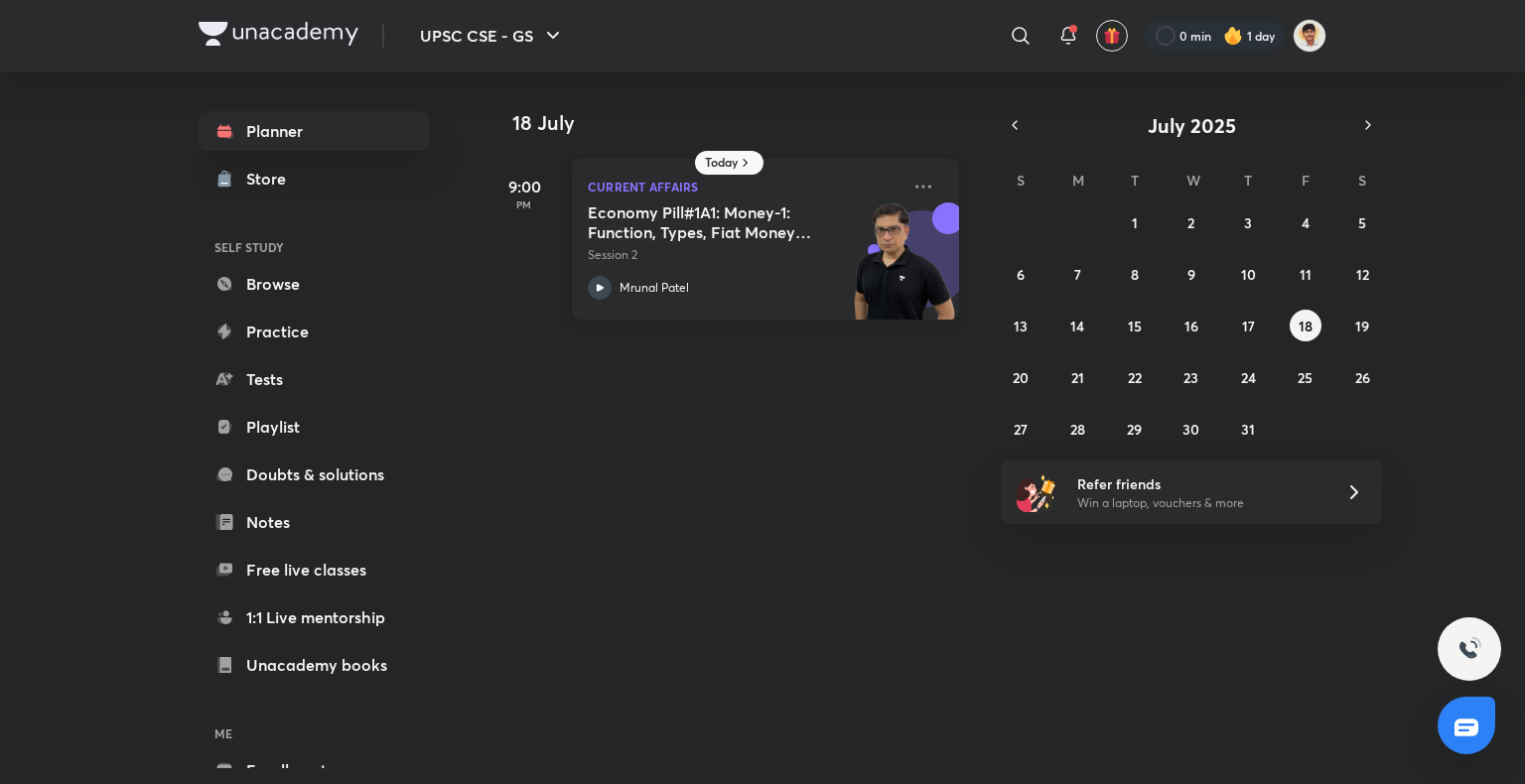 click 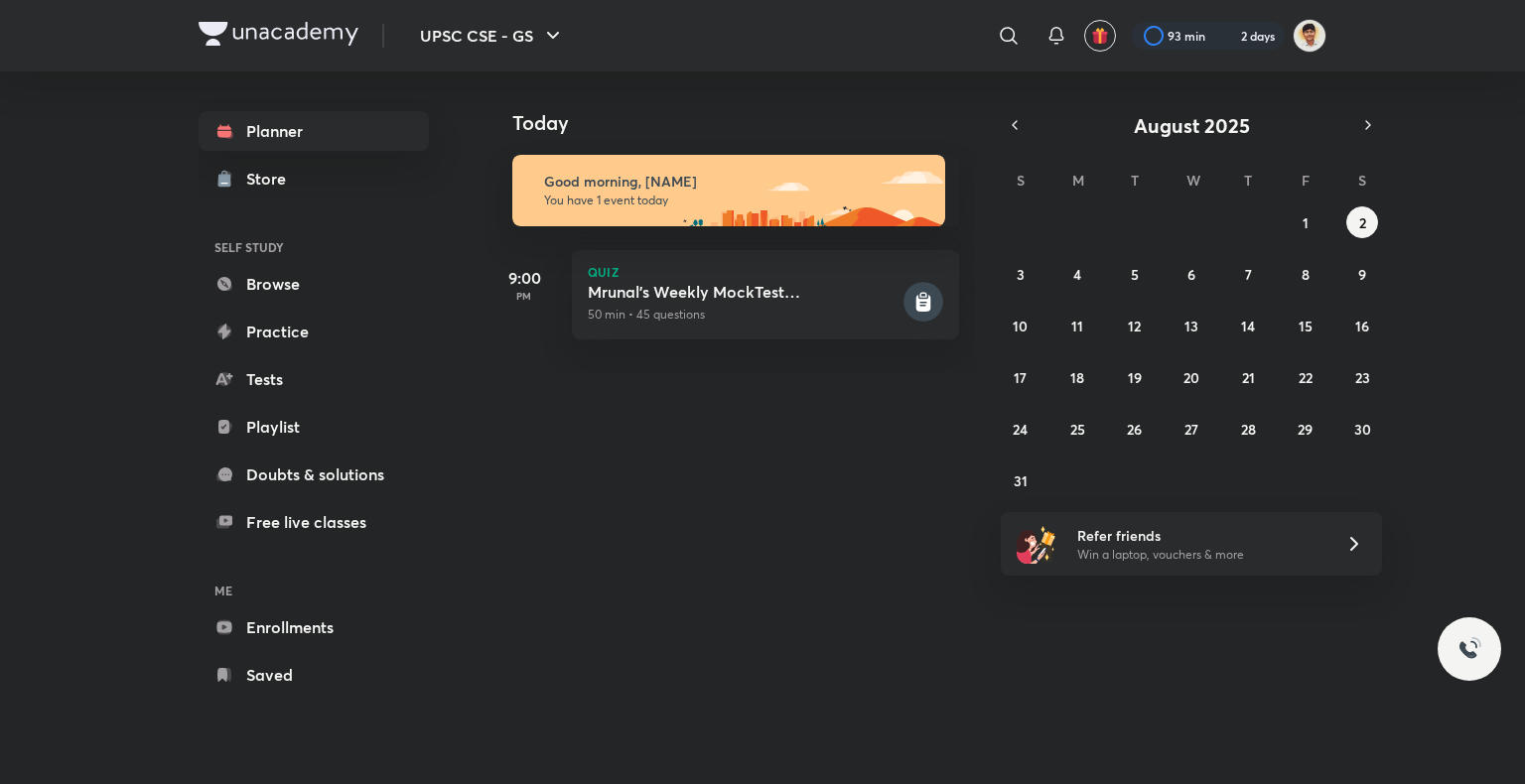 scroll, scrollTop: 0, scrollLeft: 0, axis: both 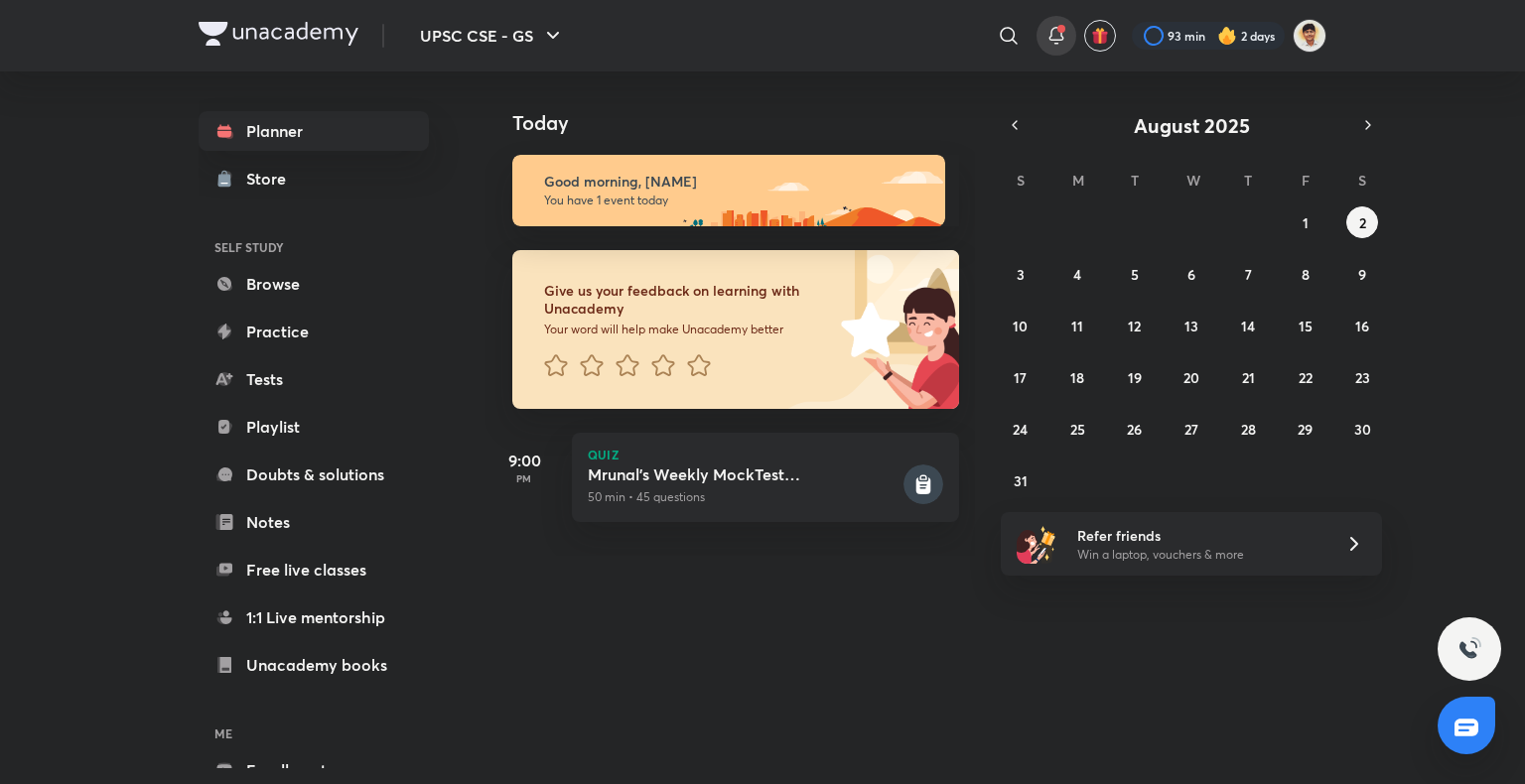 click 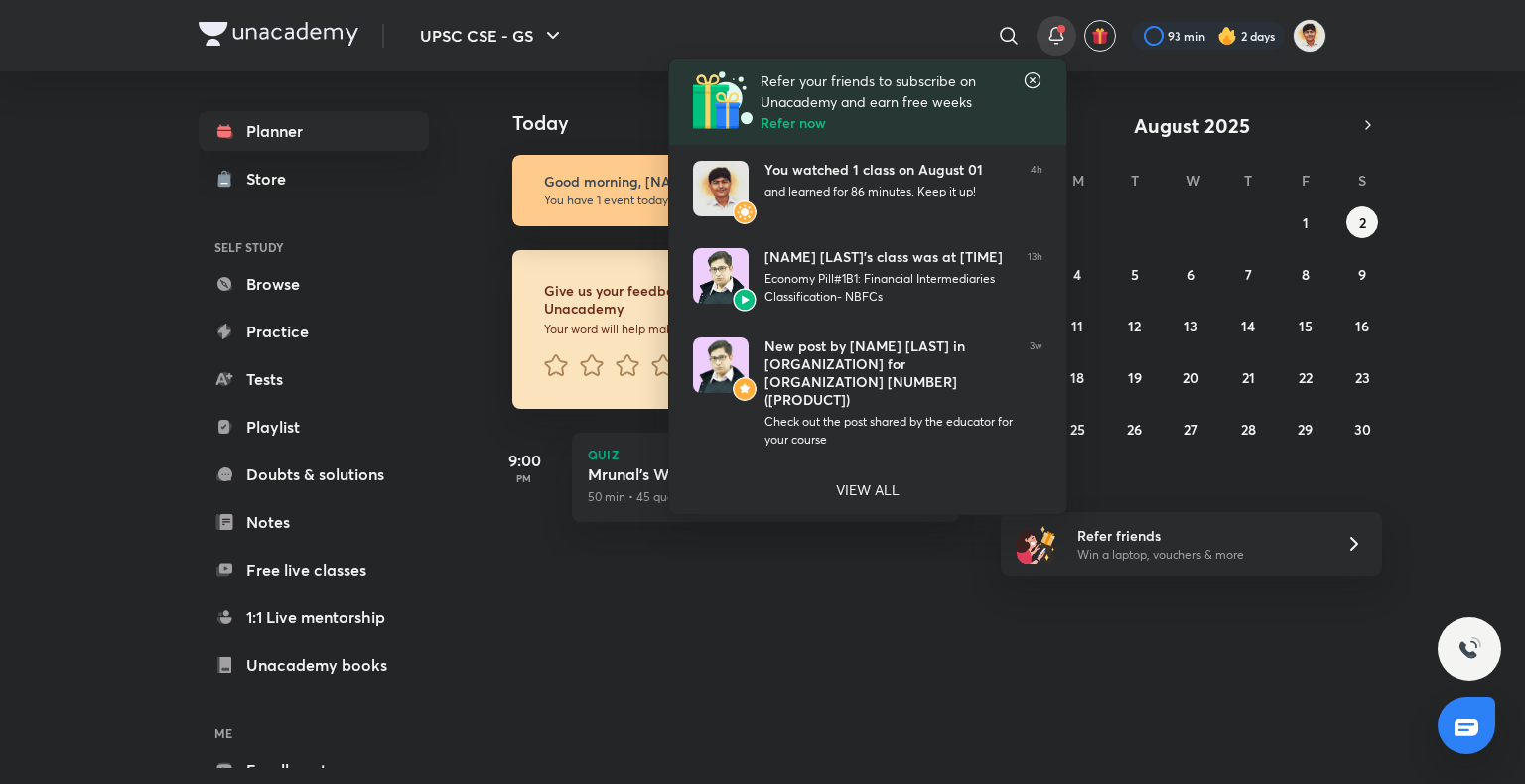 click at bounding box center [762, 392] 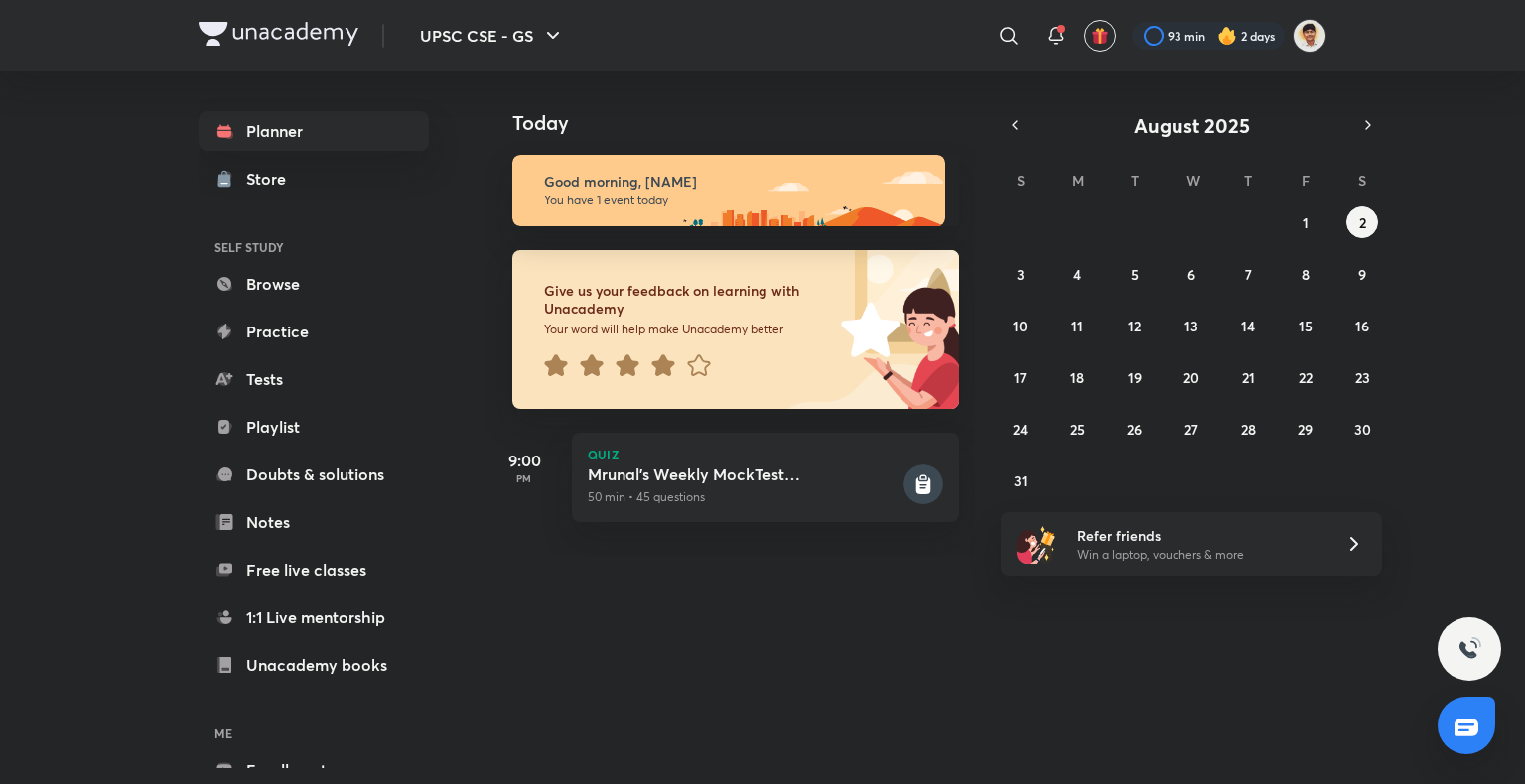click 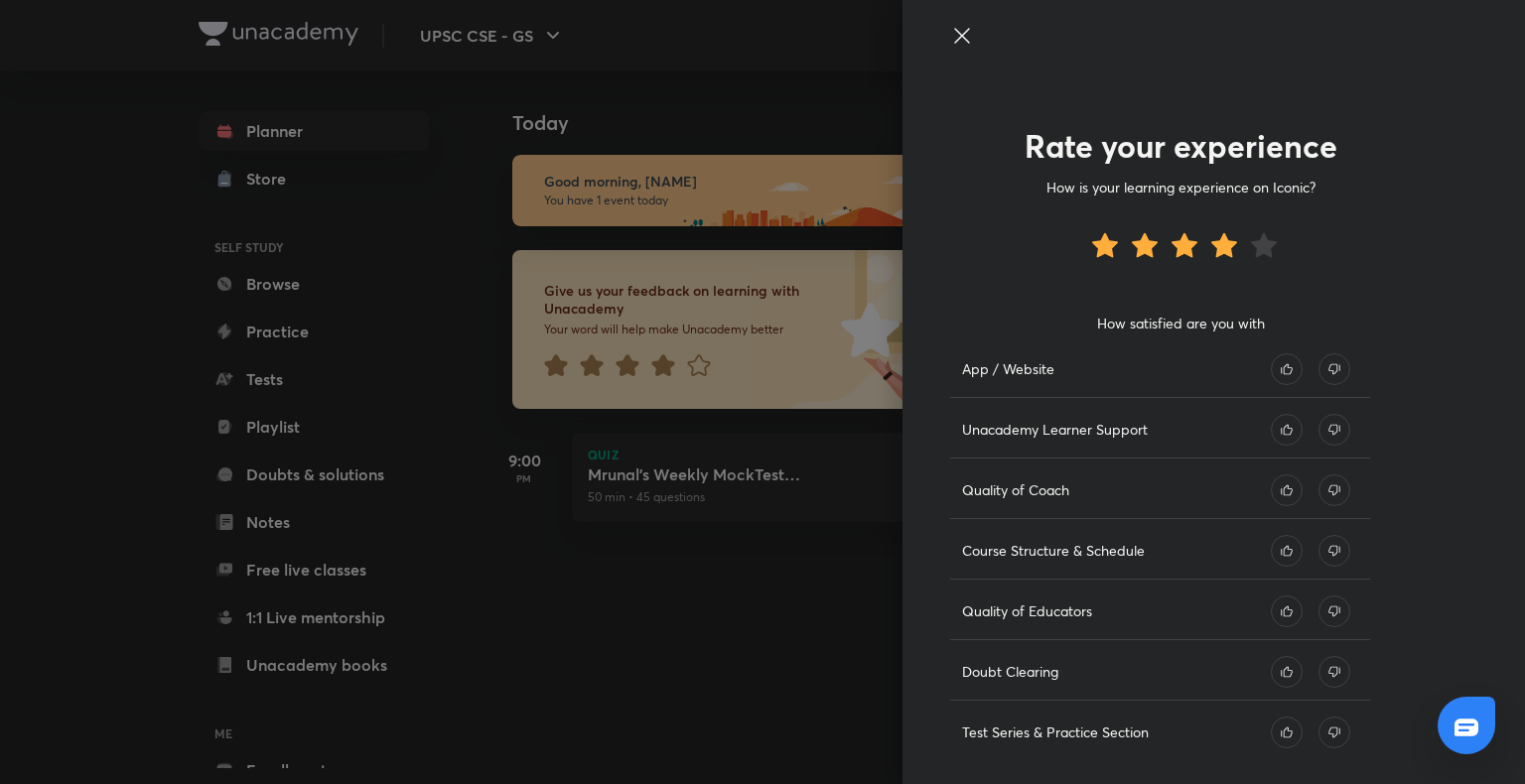 click 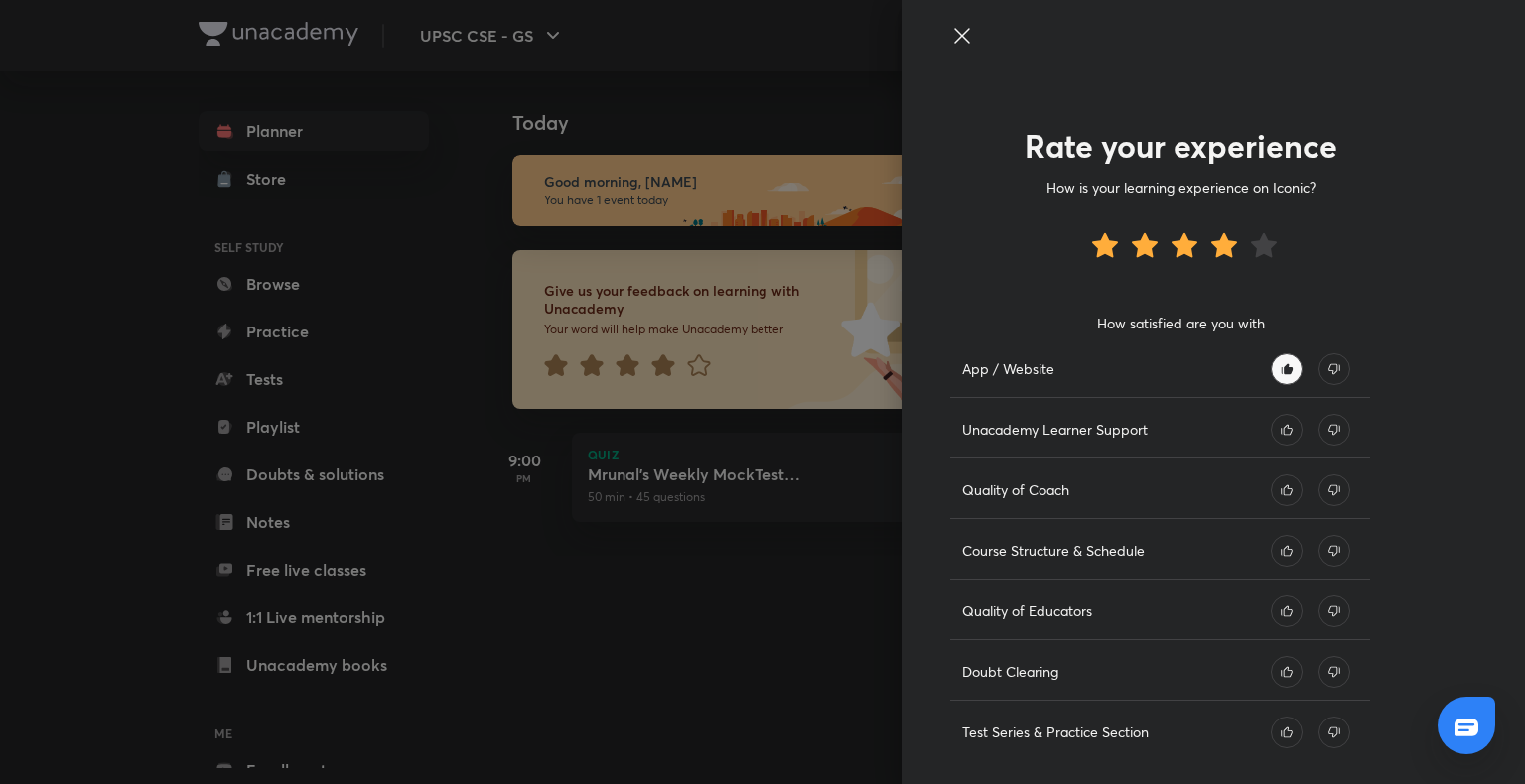 click 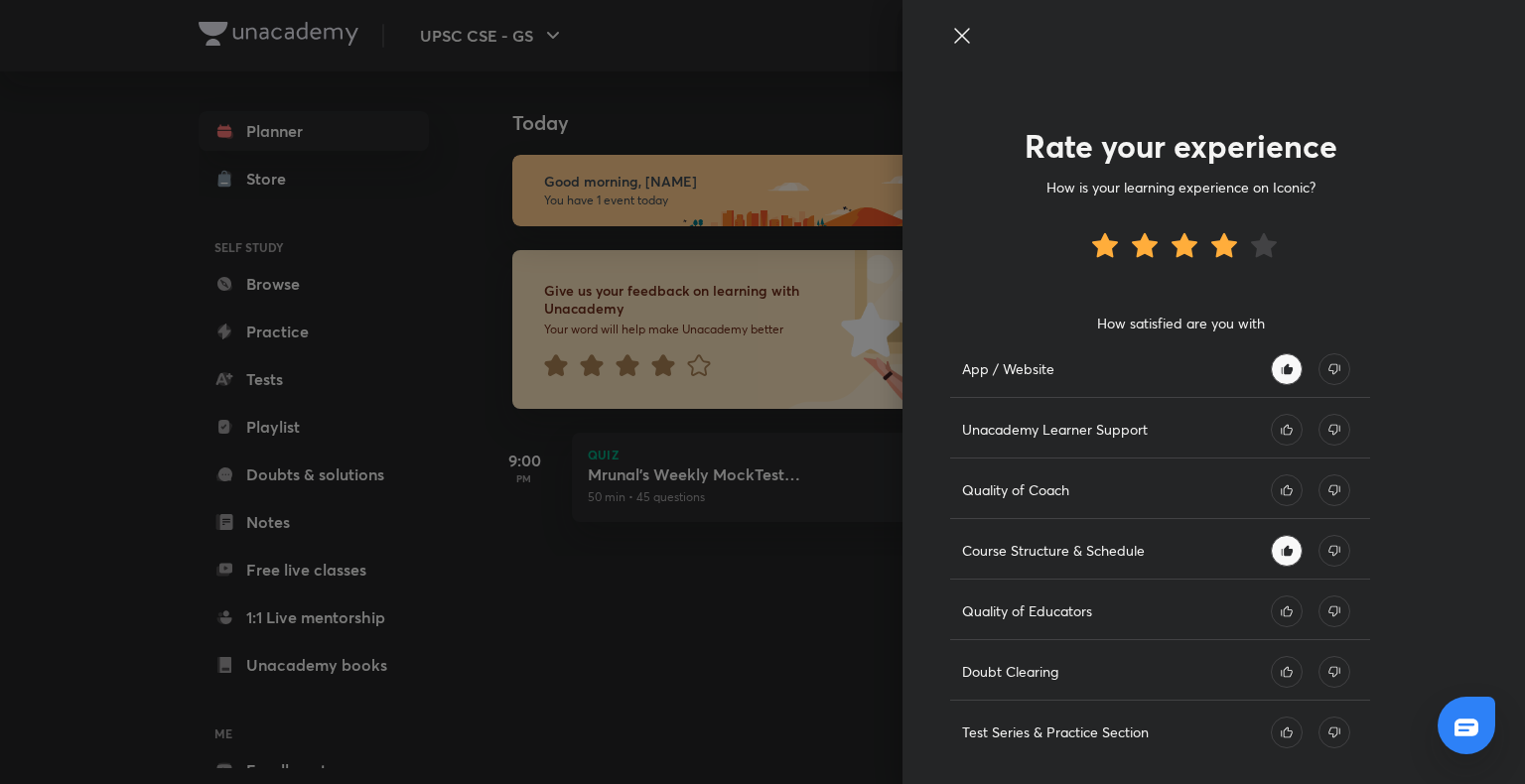 click 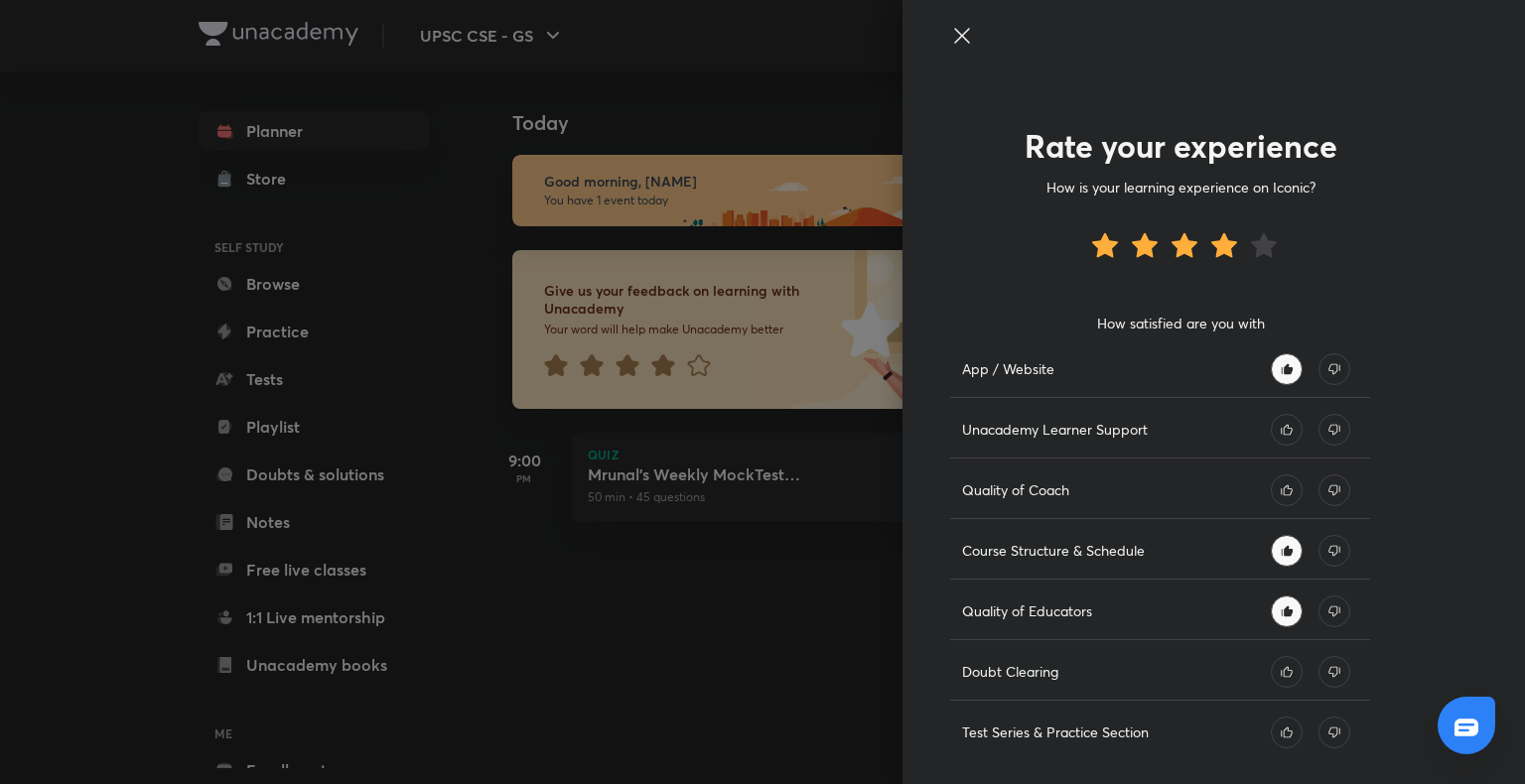 click 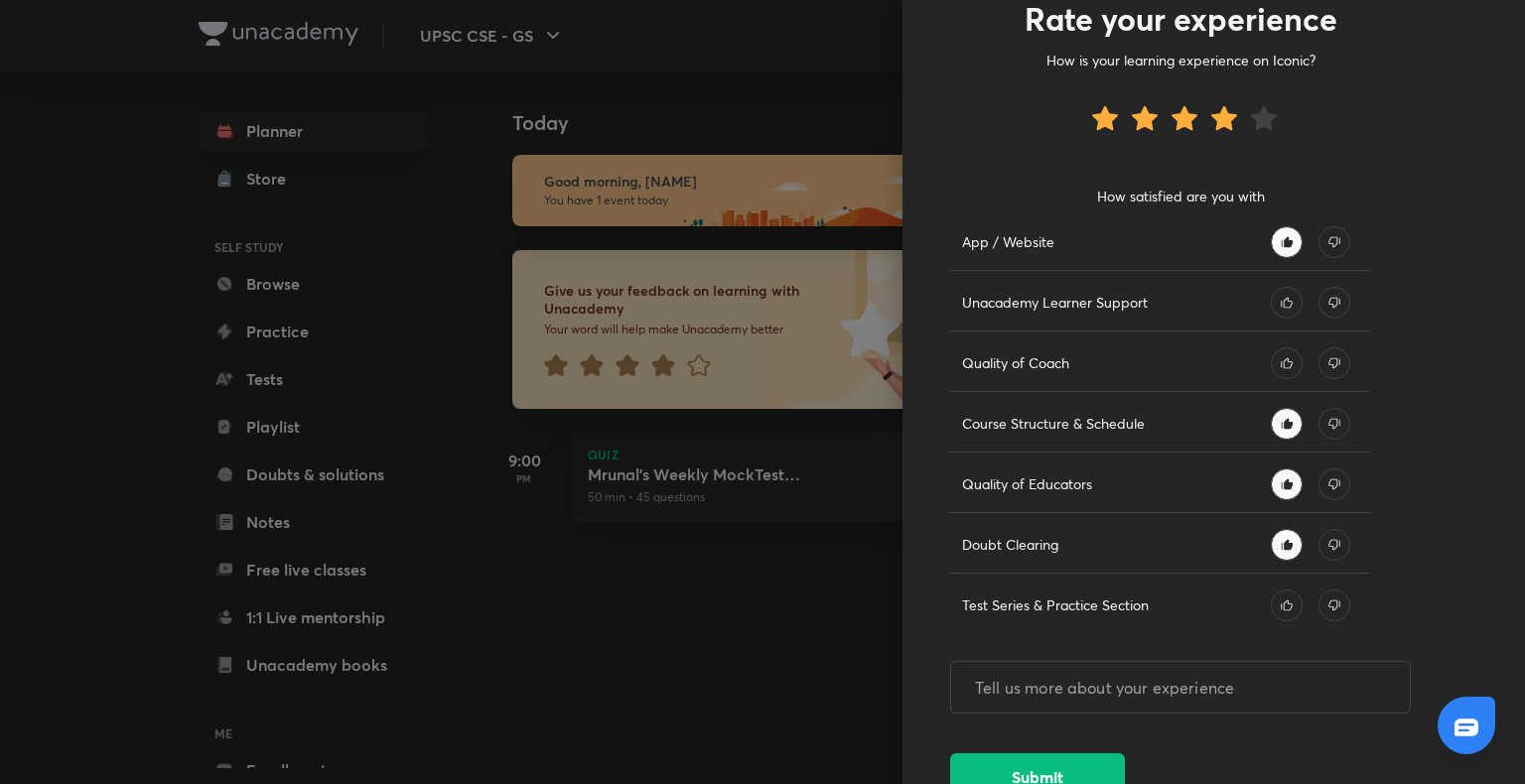 scroll, scrollTop: 141, scrollLeft: 0, axis: vertical 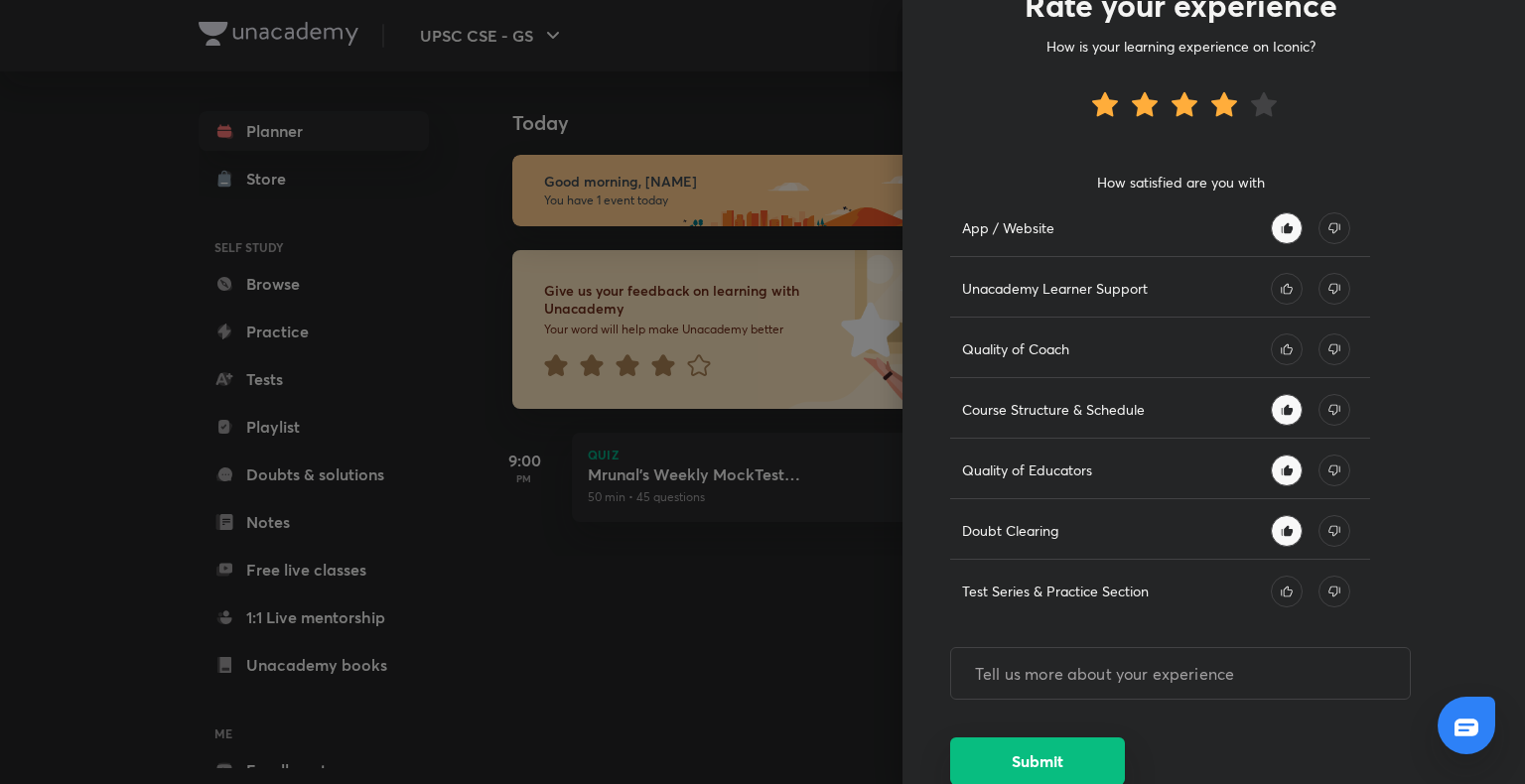 click on "Submit" at bounding box center [1038, 761] 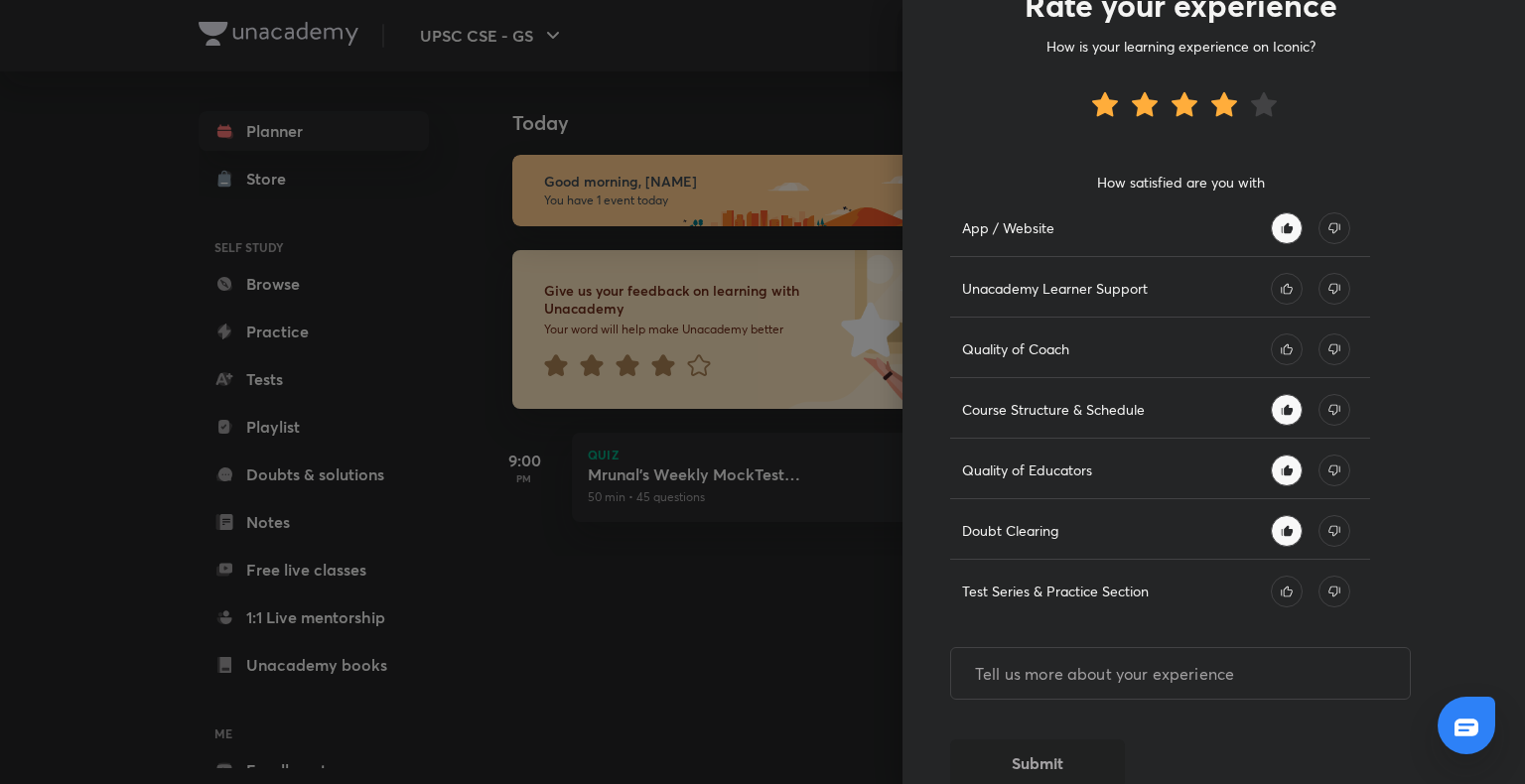 scroll, scrollTop: 0, scrollLeft: 0, axis: both 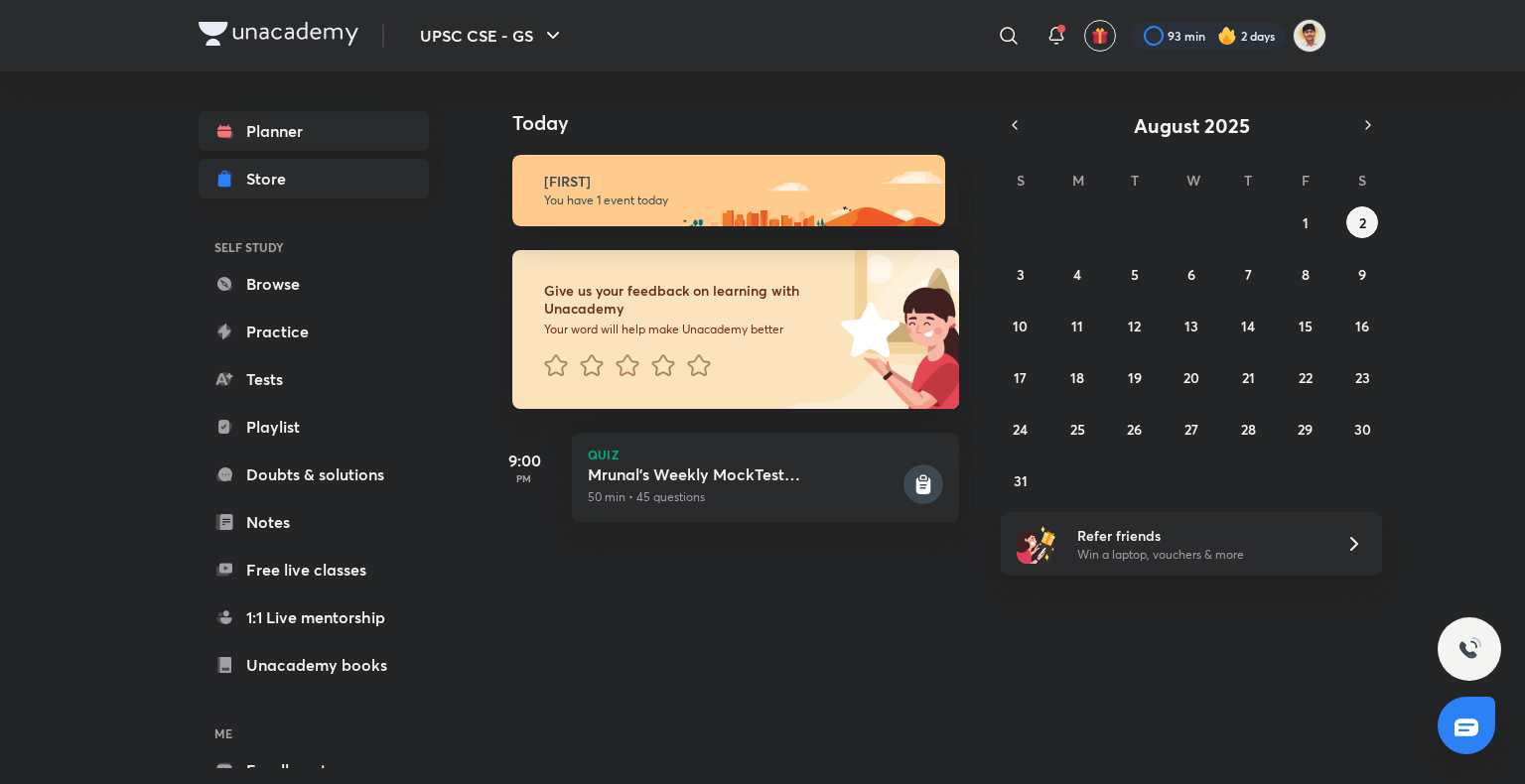 click on "Store" at bounding box center [314, 179] 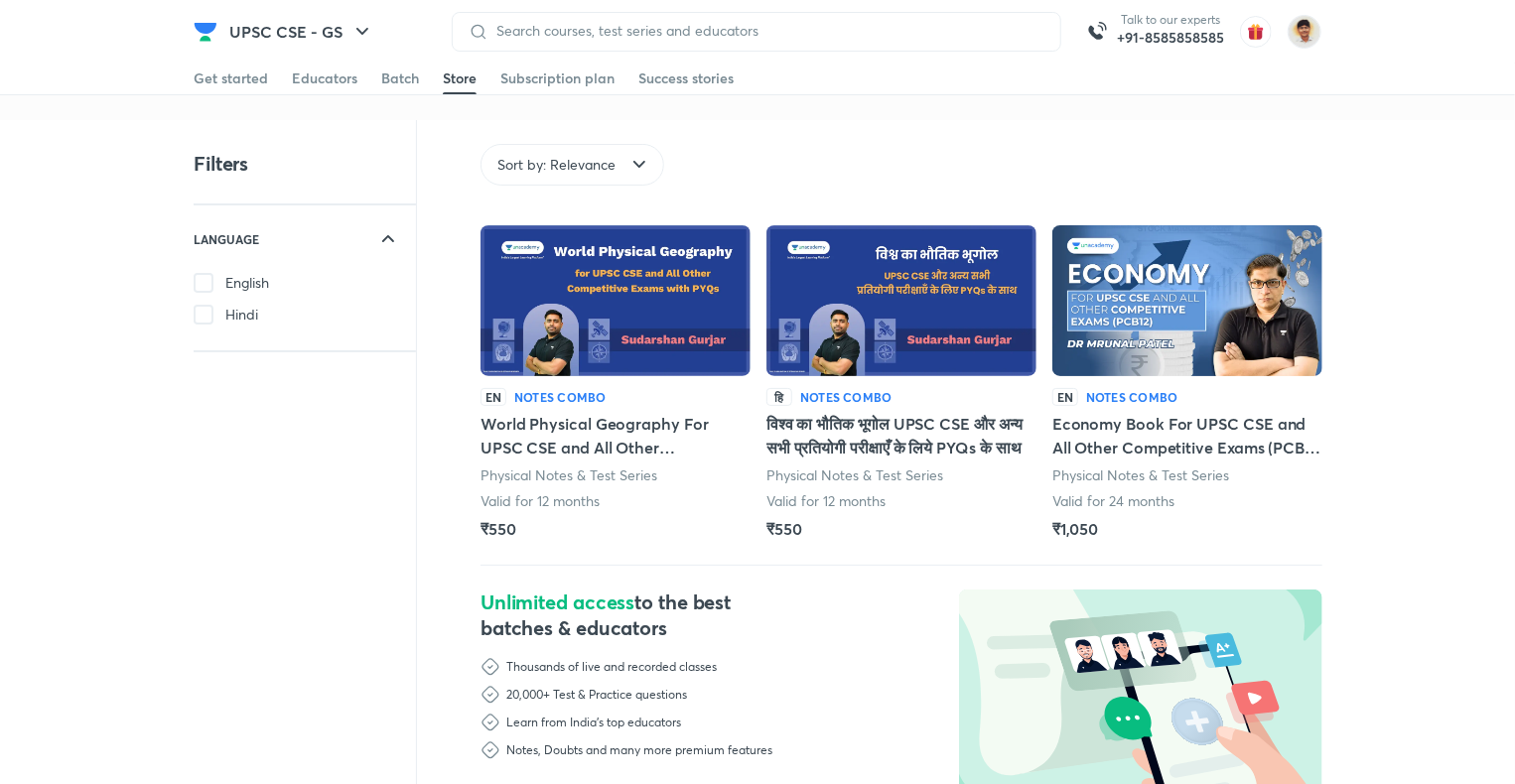 click at bounding box center (616, 301) 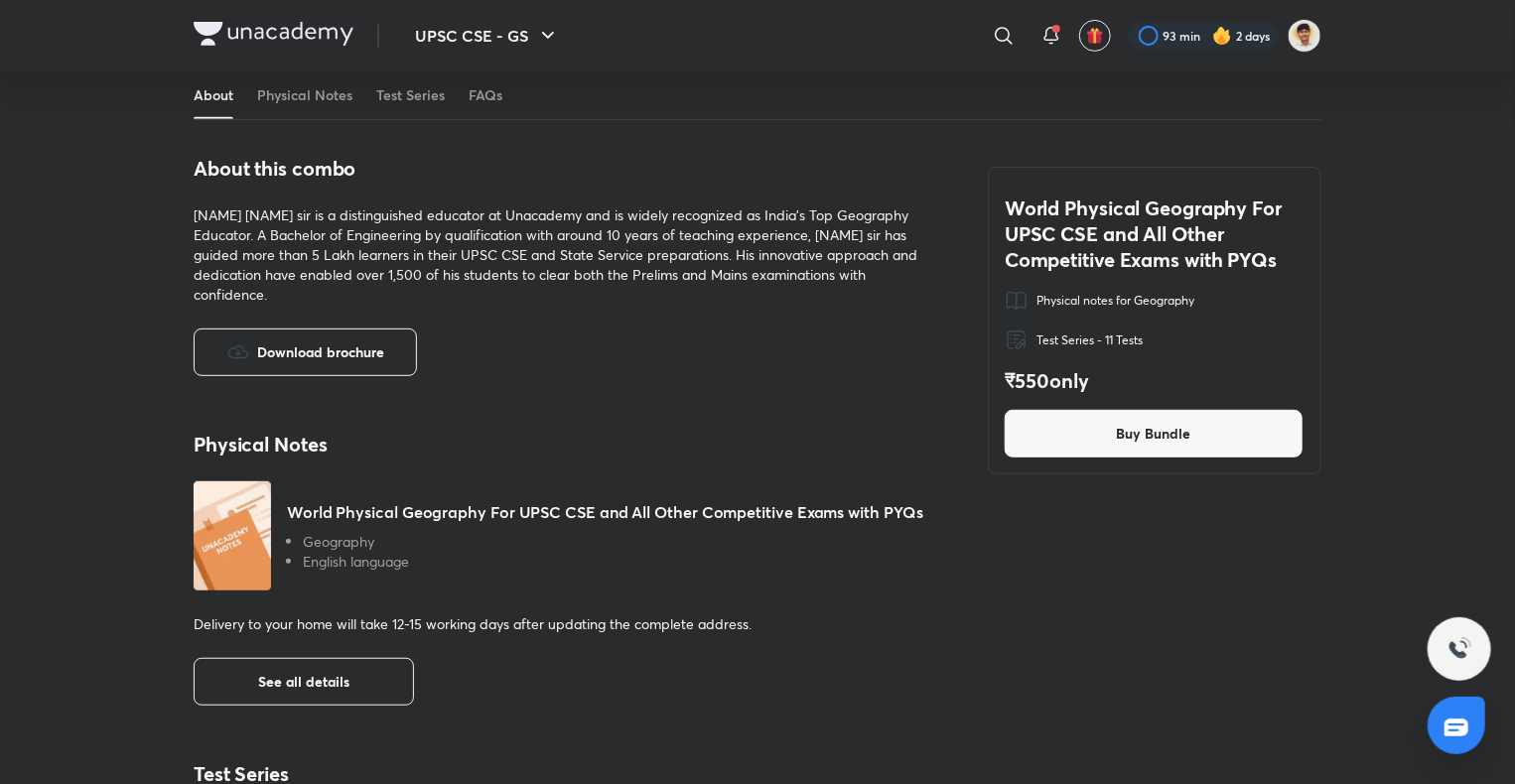 scroll, scrollTop: 373, scrollLeft: 0, axis: vertical 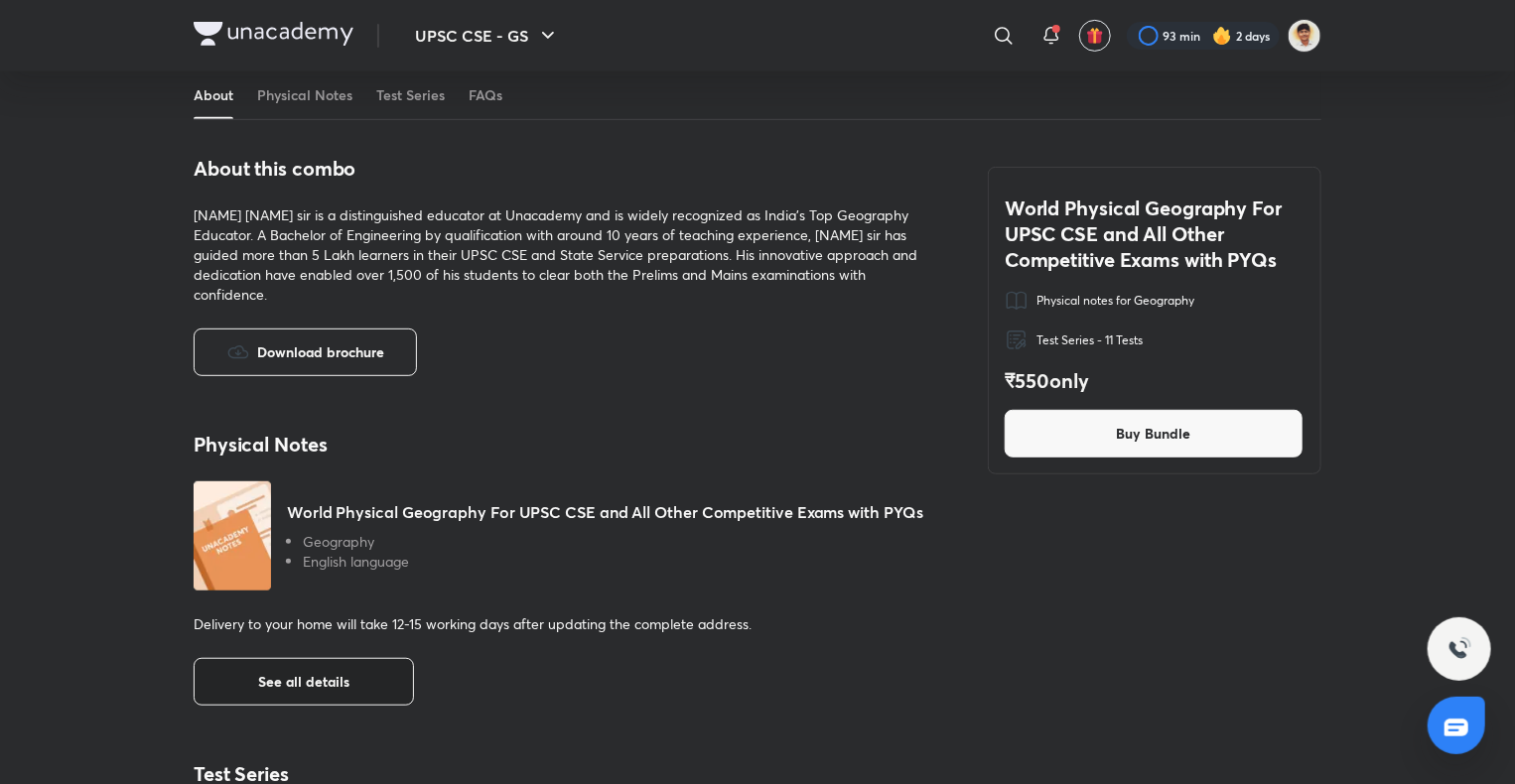click on "See all details" at bounding box center [304, 682] 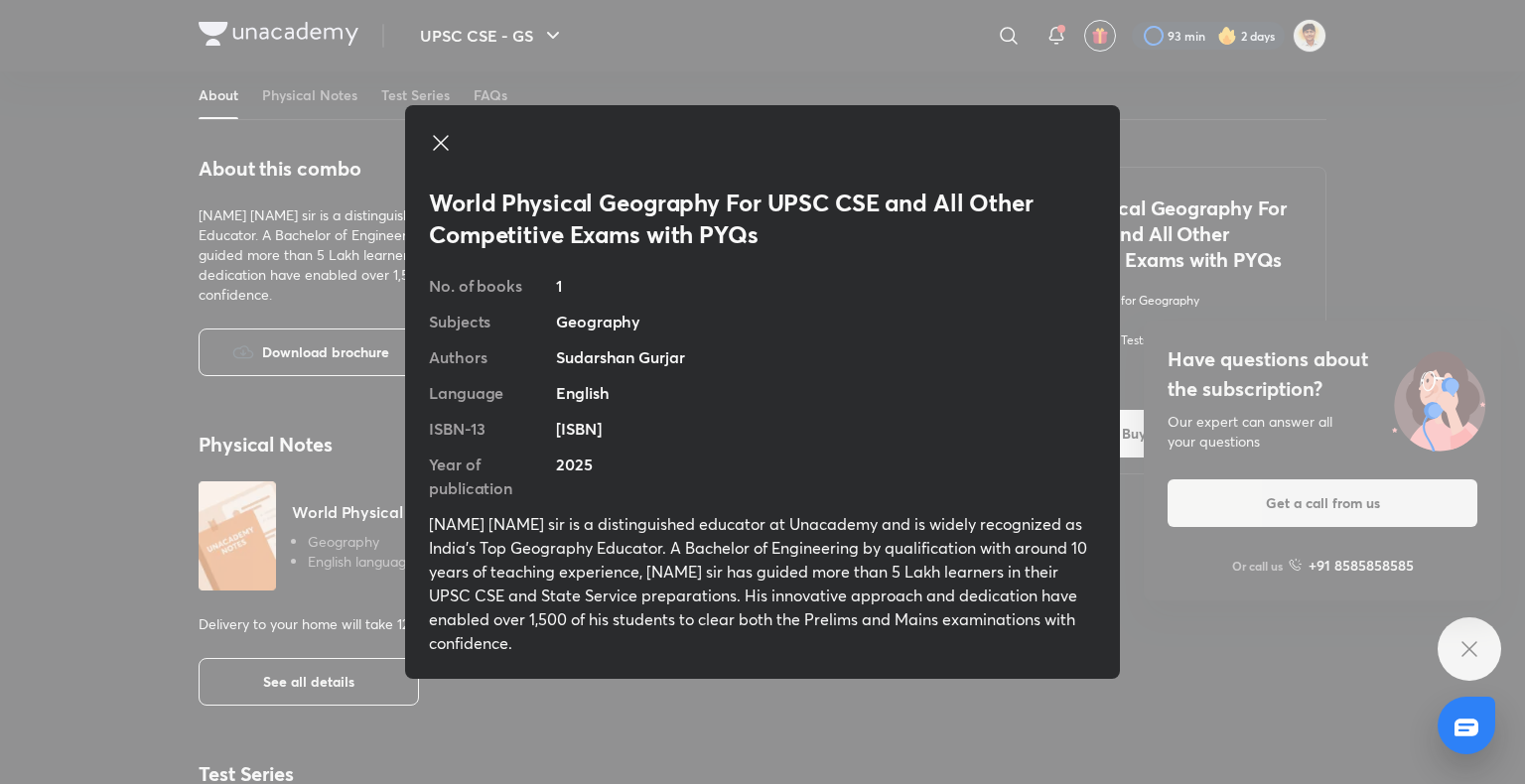 click on "World Physical Geography For UPSC CSE and All Other Competitive Exams with PYQs No. of books 1 Subjects Geography Authors Sudarshan Gurjar Language English ISBN-13 978-93-5951-371-3 Year of publication 2025 Sudarshan Gurjar sir is a distinguished educator at Unacademy and is widely recognized as India’s Top Geography Educator. A Bachelor of Engineering by qualification with around 10 years of teaching experience, Sudarshan sir has guided more than 5 Lakh learners in their UPSC CSE and State Service preparations. His innovative approach and dedication have enabled over 1,500 of his students to clear both the Prelims and Mains examinations with confidence." at bounding box center (762, 392) 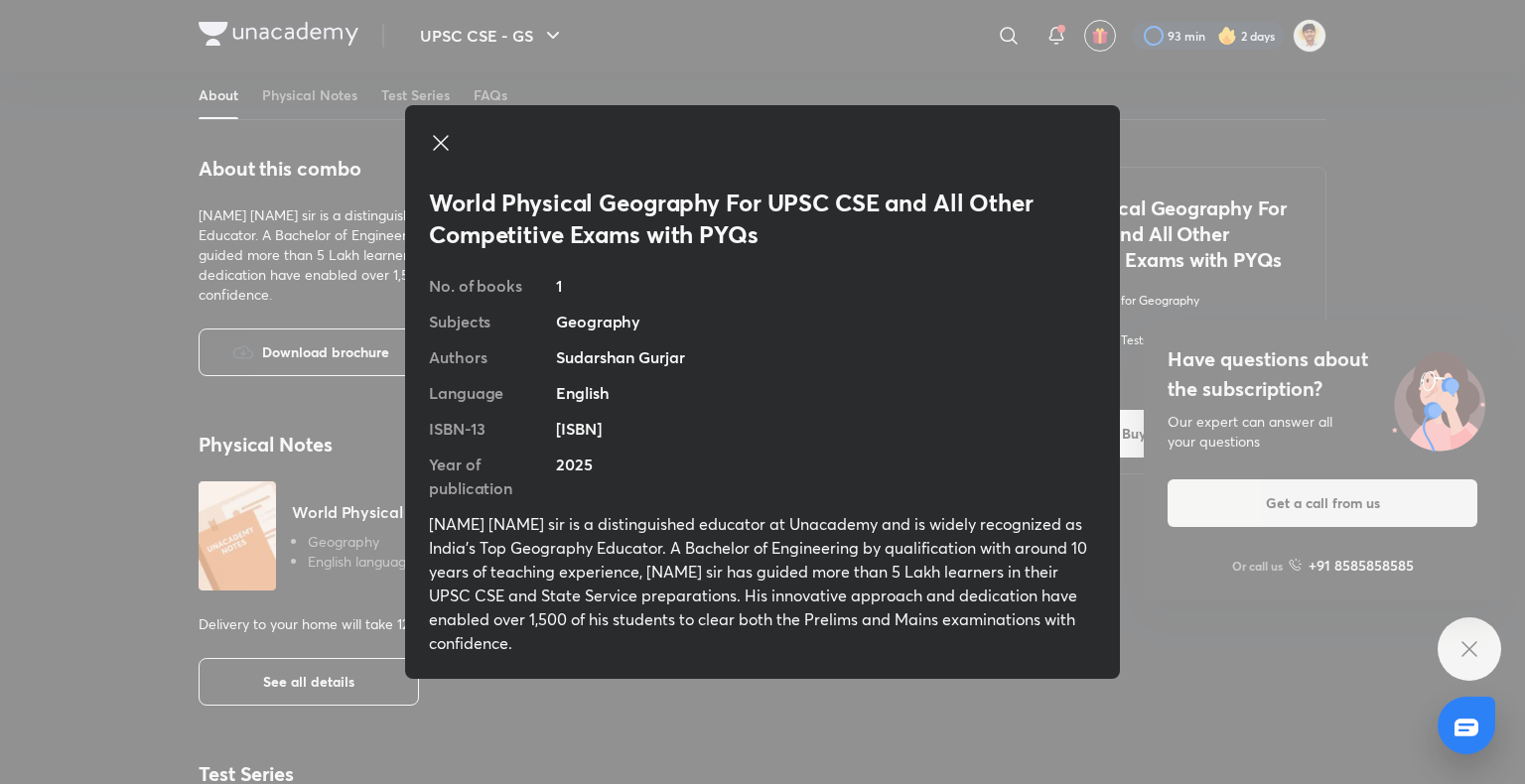 click 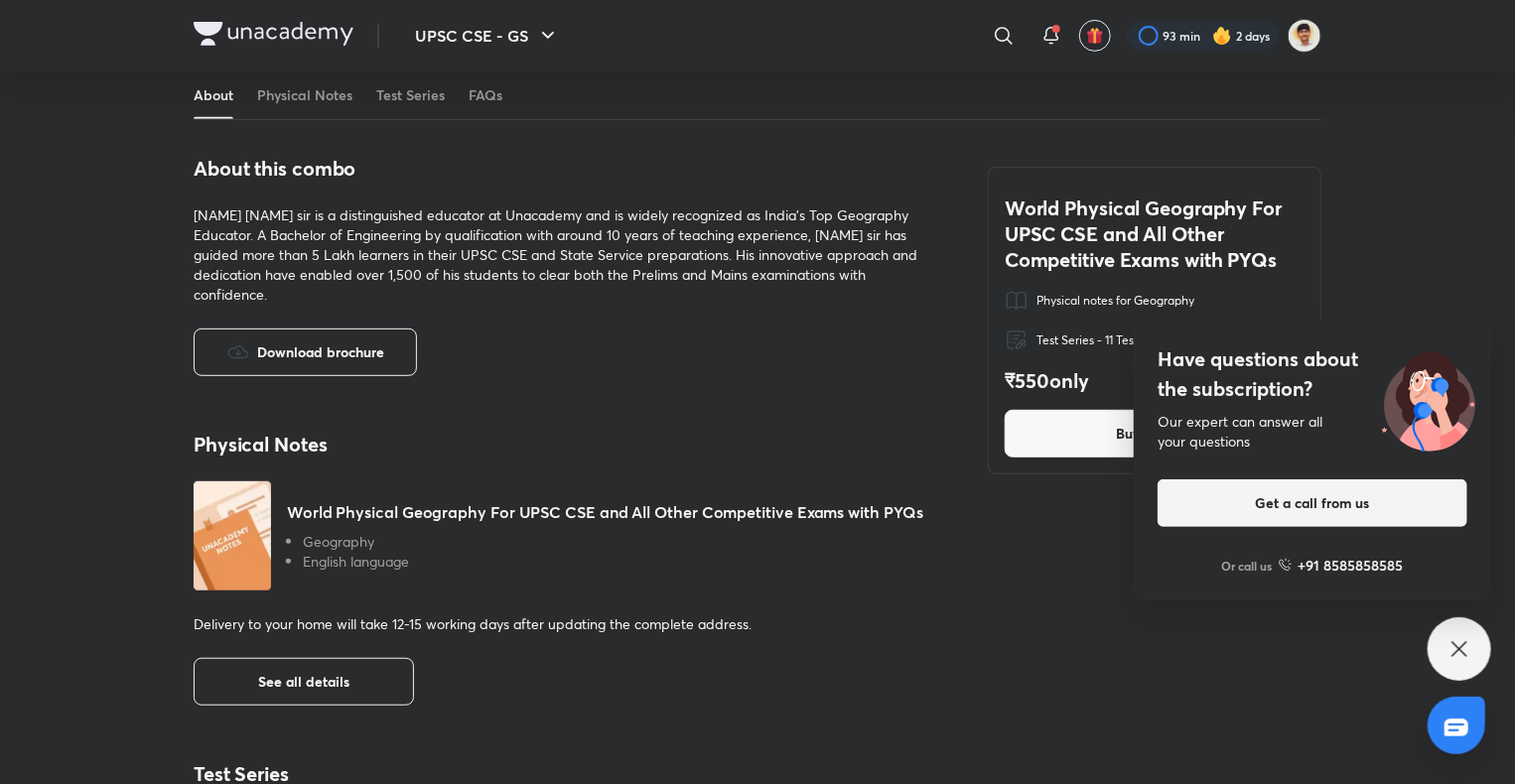 click on "Have questions about the subscription? Our expert can answer all your questions Get a call from us Or call us +91 8585858585" at bounding box center [1459, 649] 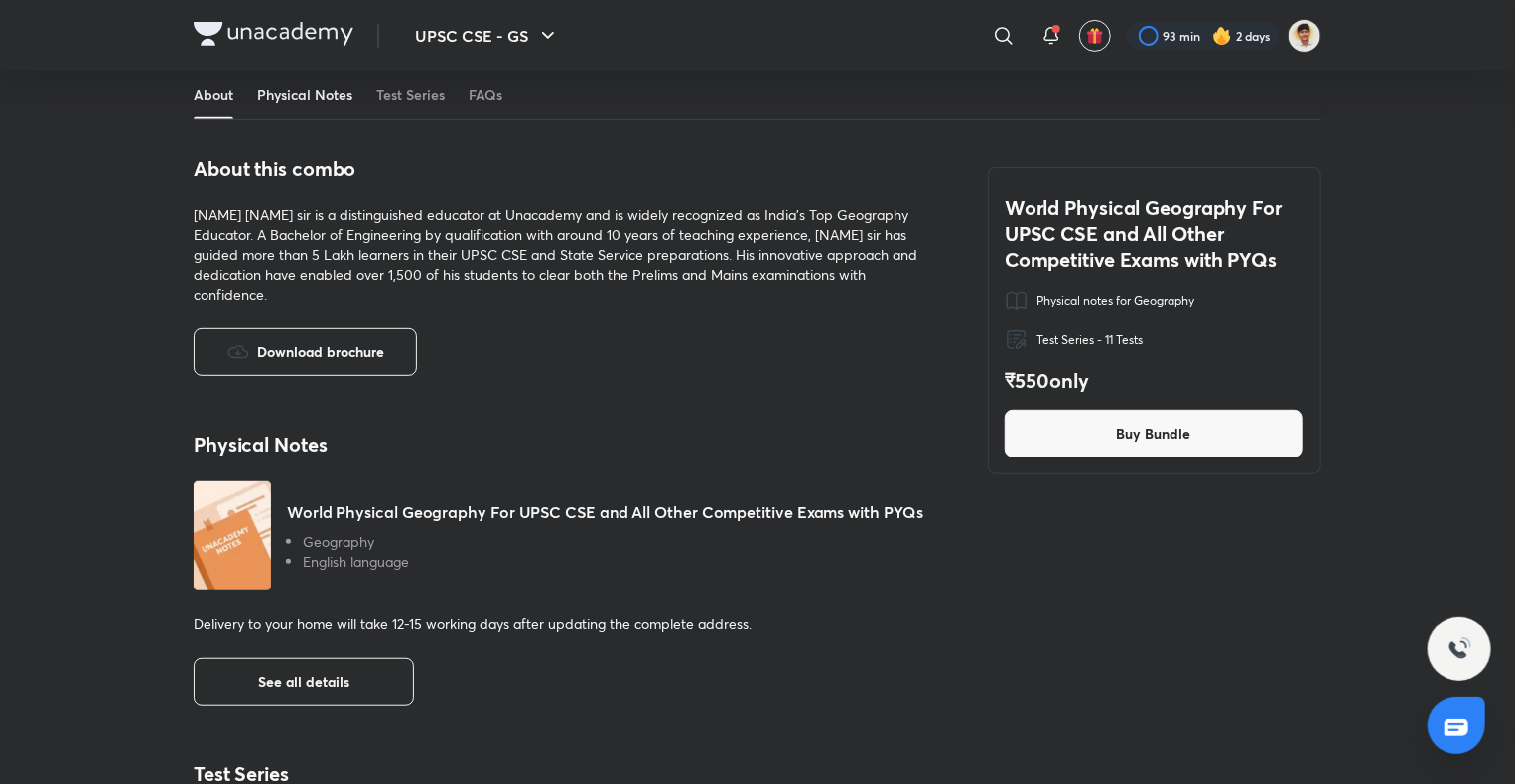 click on "Physical Notes" at bounding box center (305, 95) 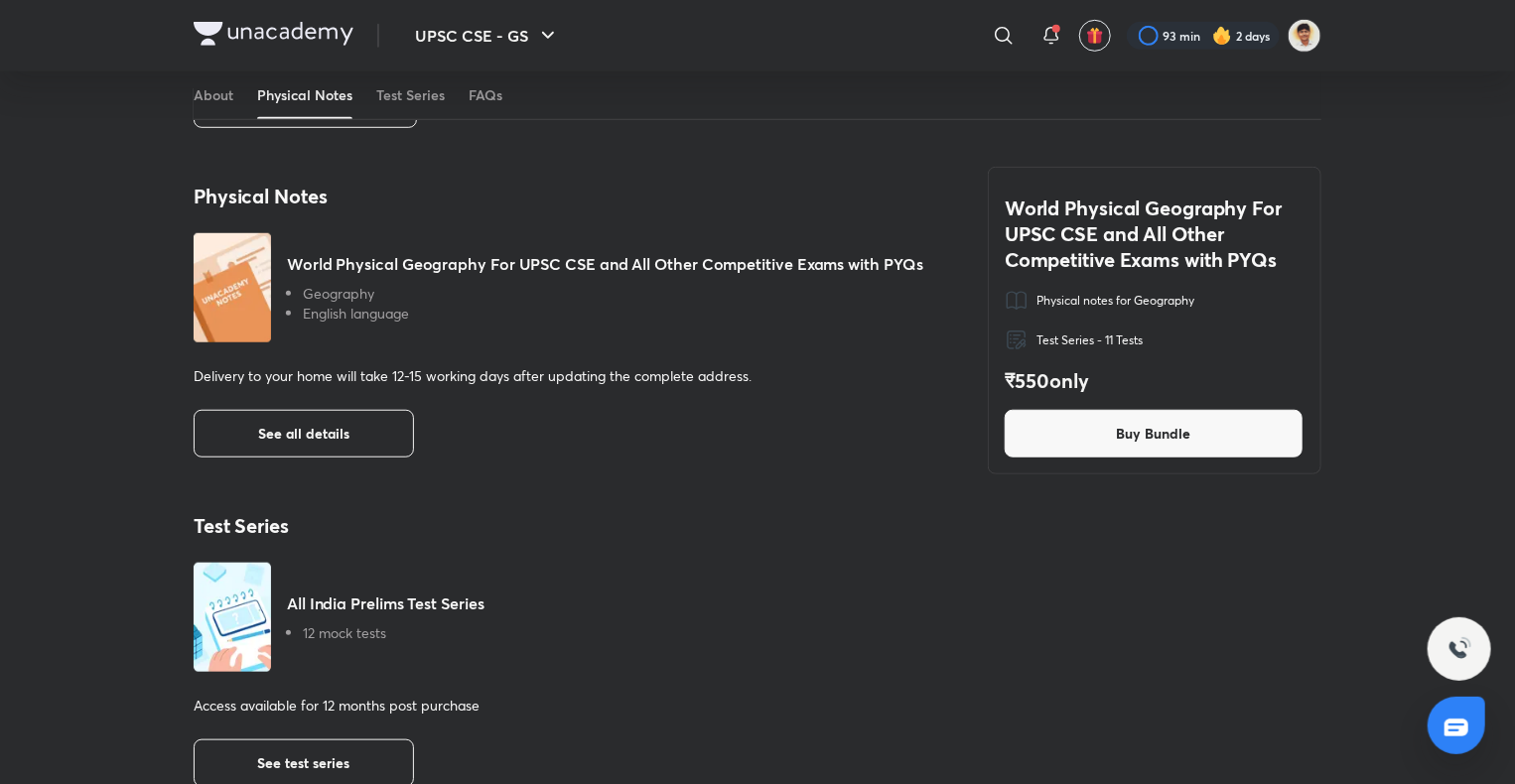 scroll, scrollTop: 666, scrollLeft: 0, axis: vertical 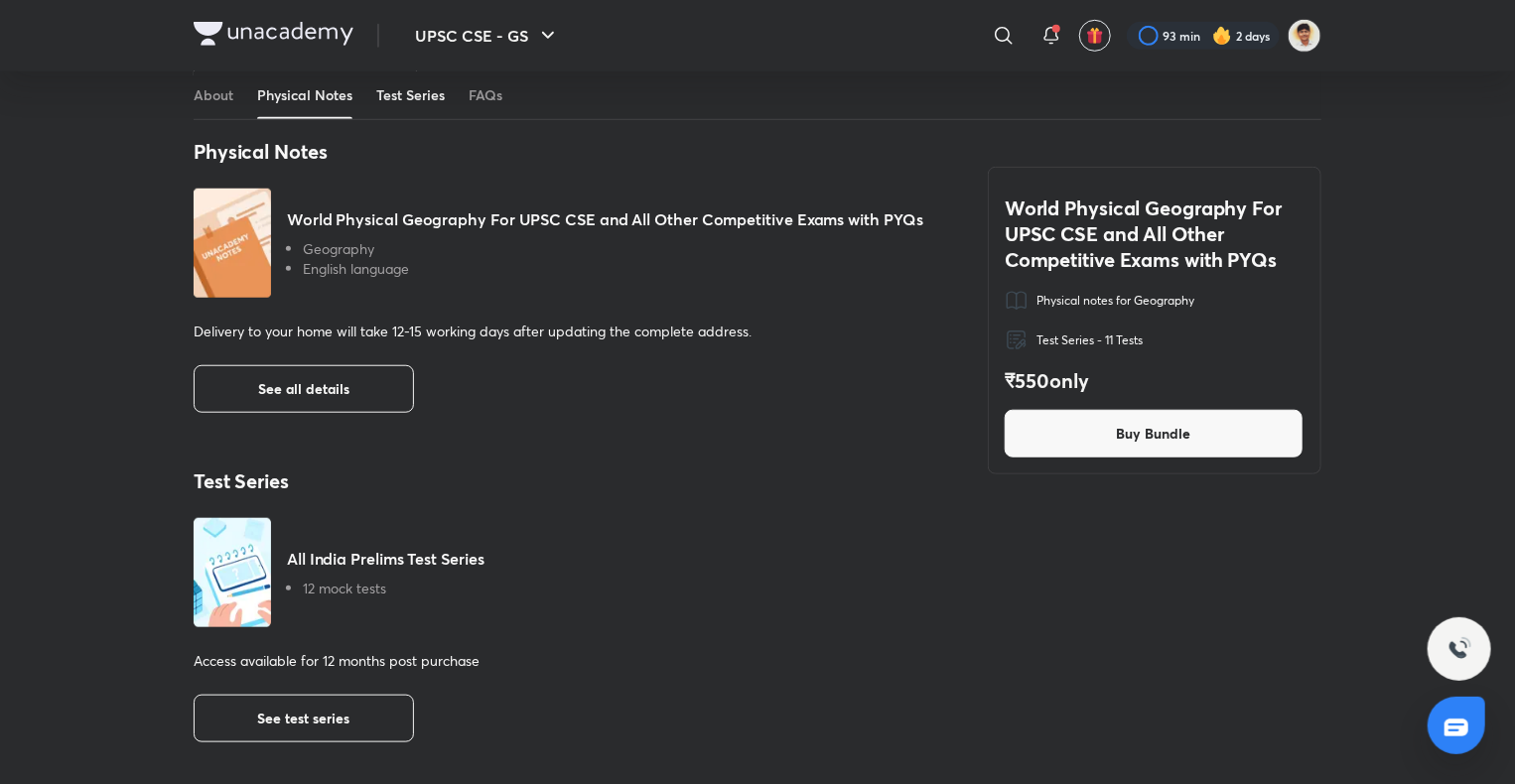 click on "Test Series" at bounding box center (410, 95) 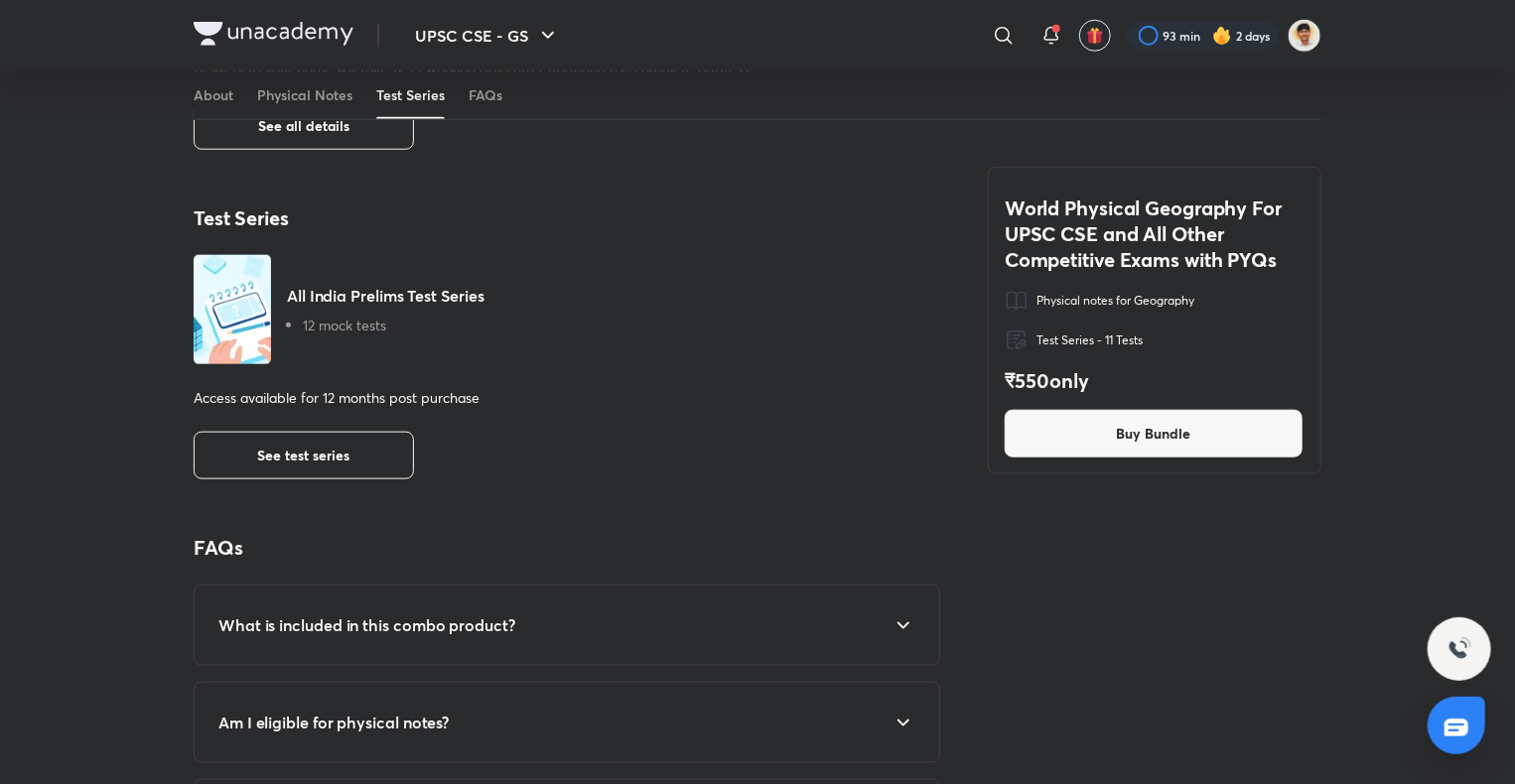 scroll, scrollTop: 995, scrollLeft: 0, axis: vertical 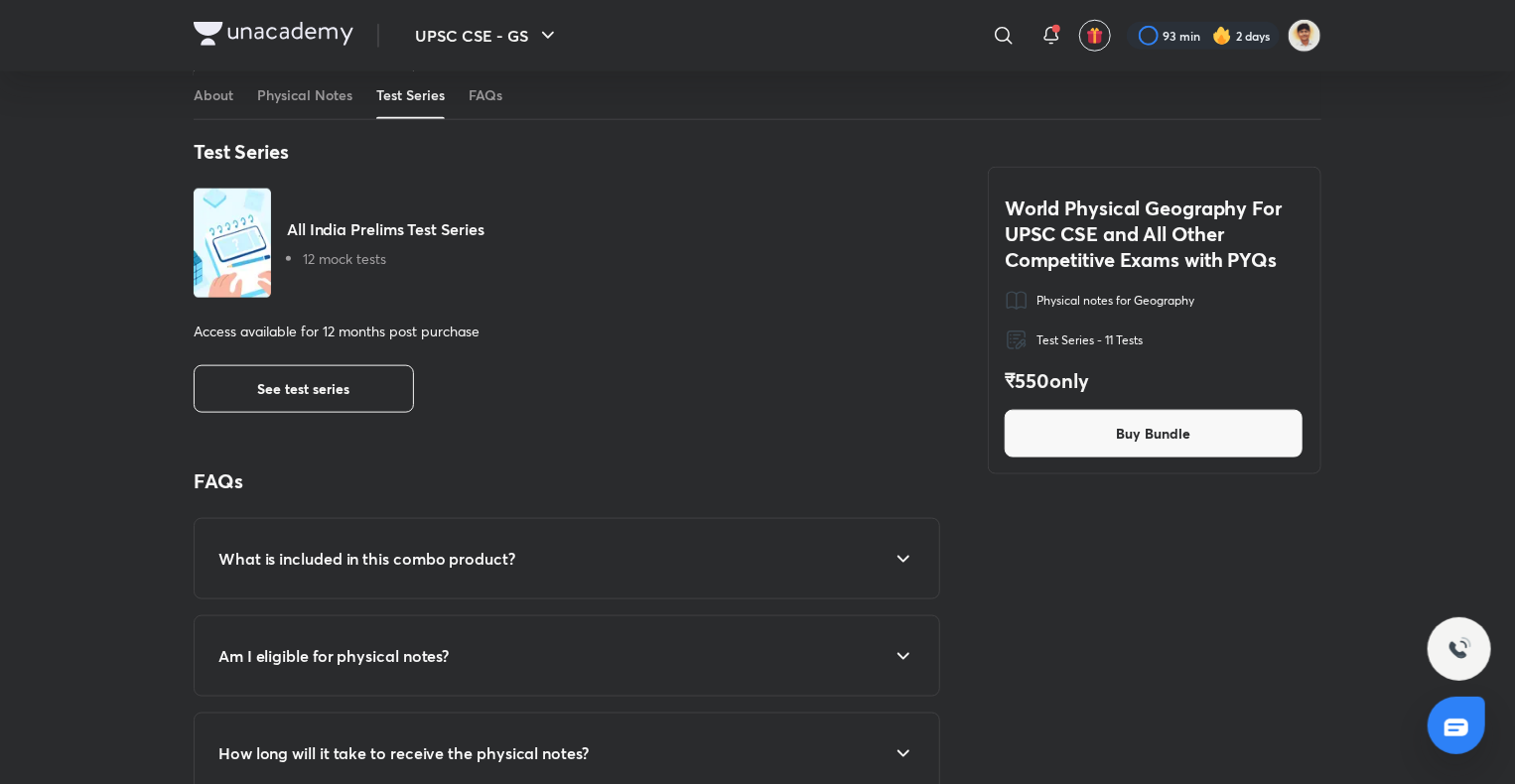 click at bounding box center [273, 34] 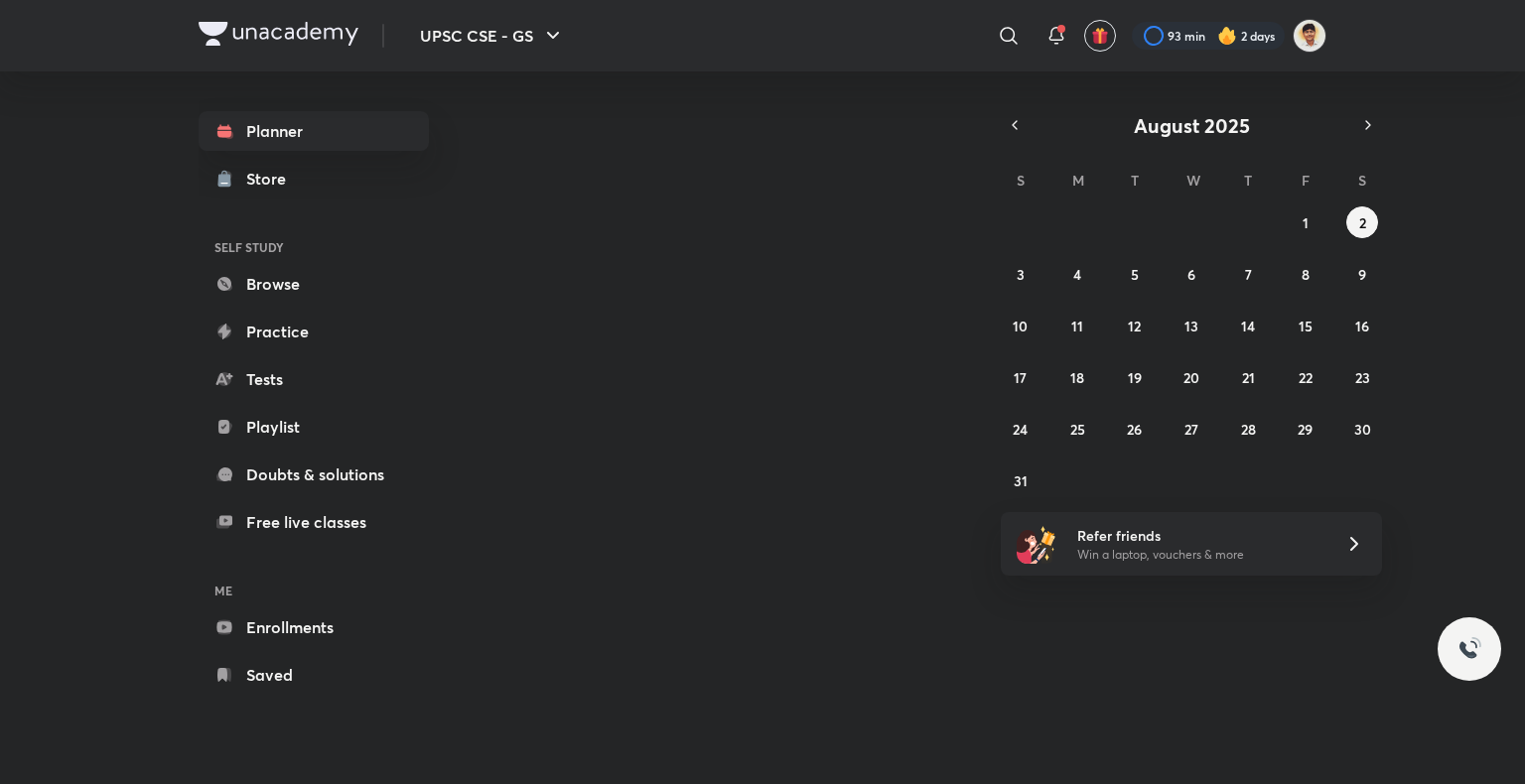 scroll, scrollTop: 0, scrollLeft: 0, axis: both 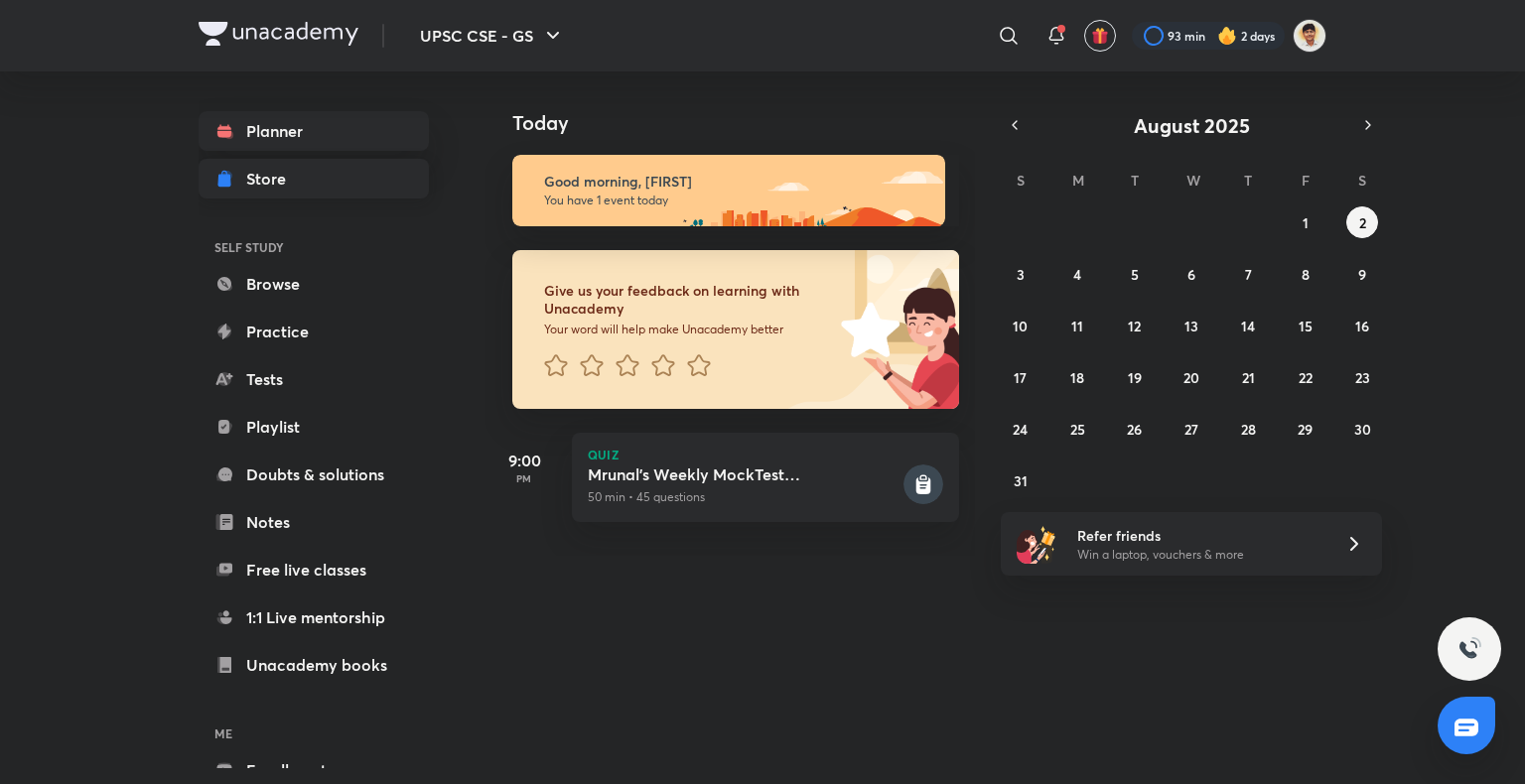 click on "Store" at bounding box center (272, 179) 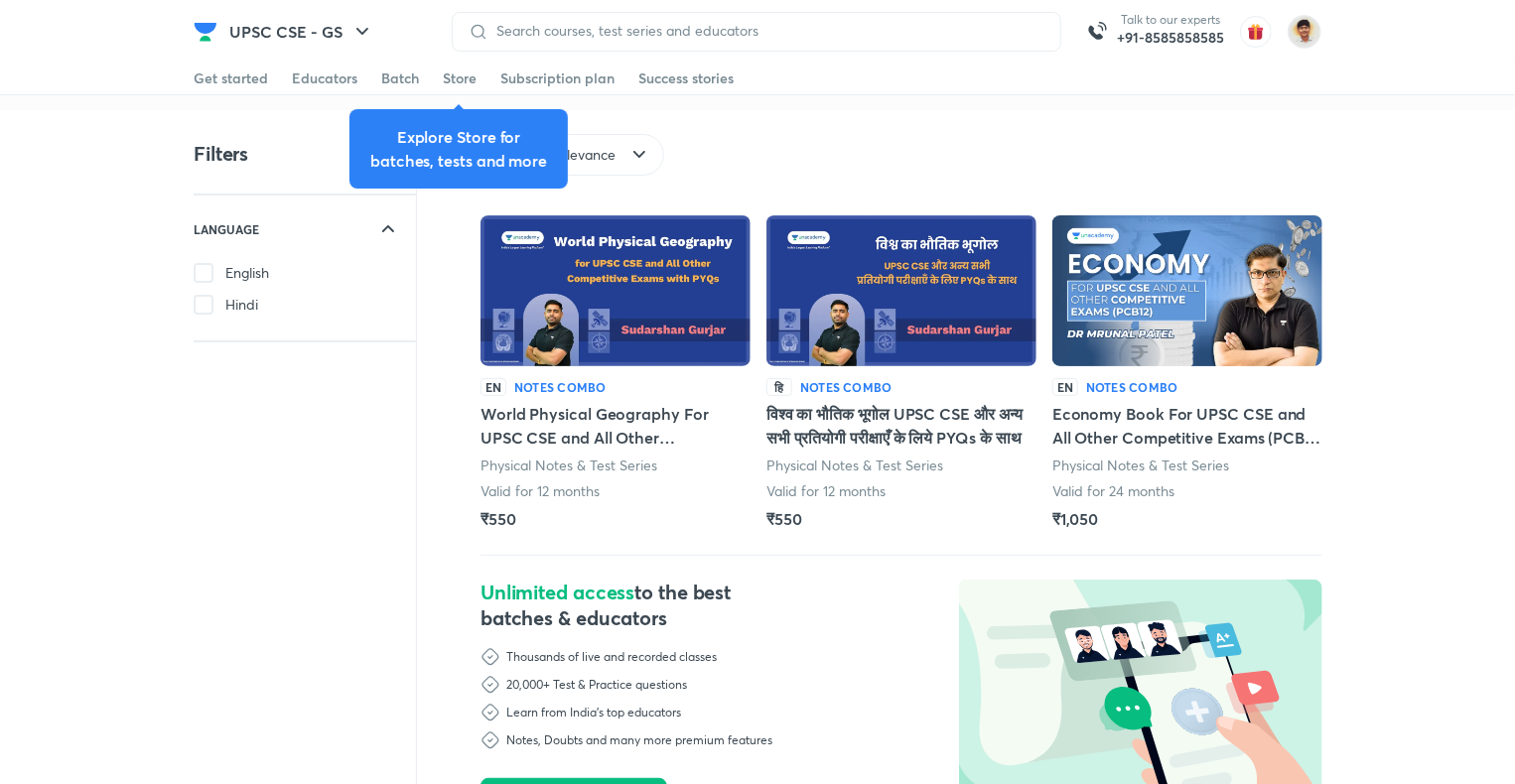 scroll, scrollTop: 0, scrollLeft: 0, axis: both 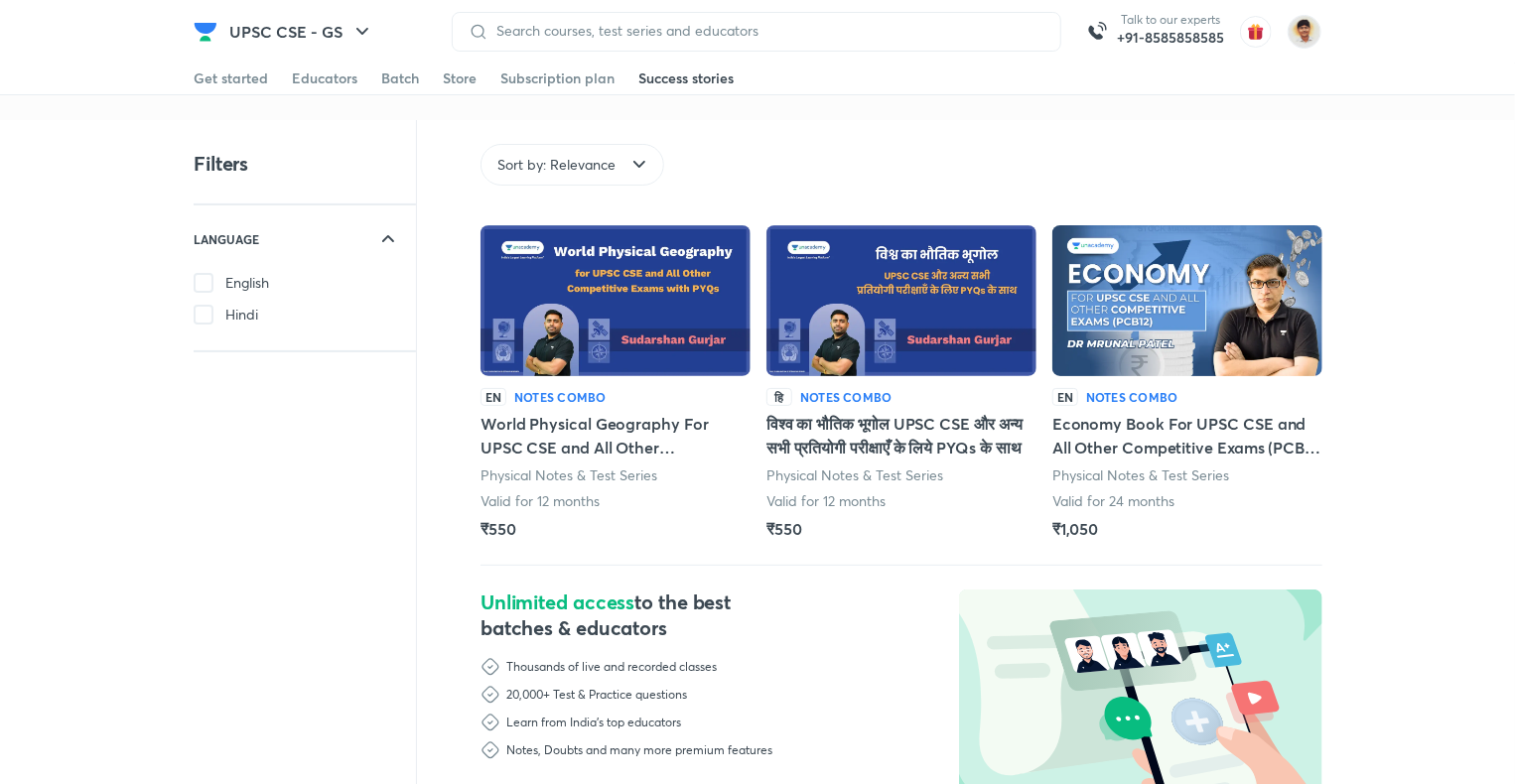 click on "Success stories" at bounding box center [686, 78] 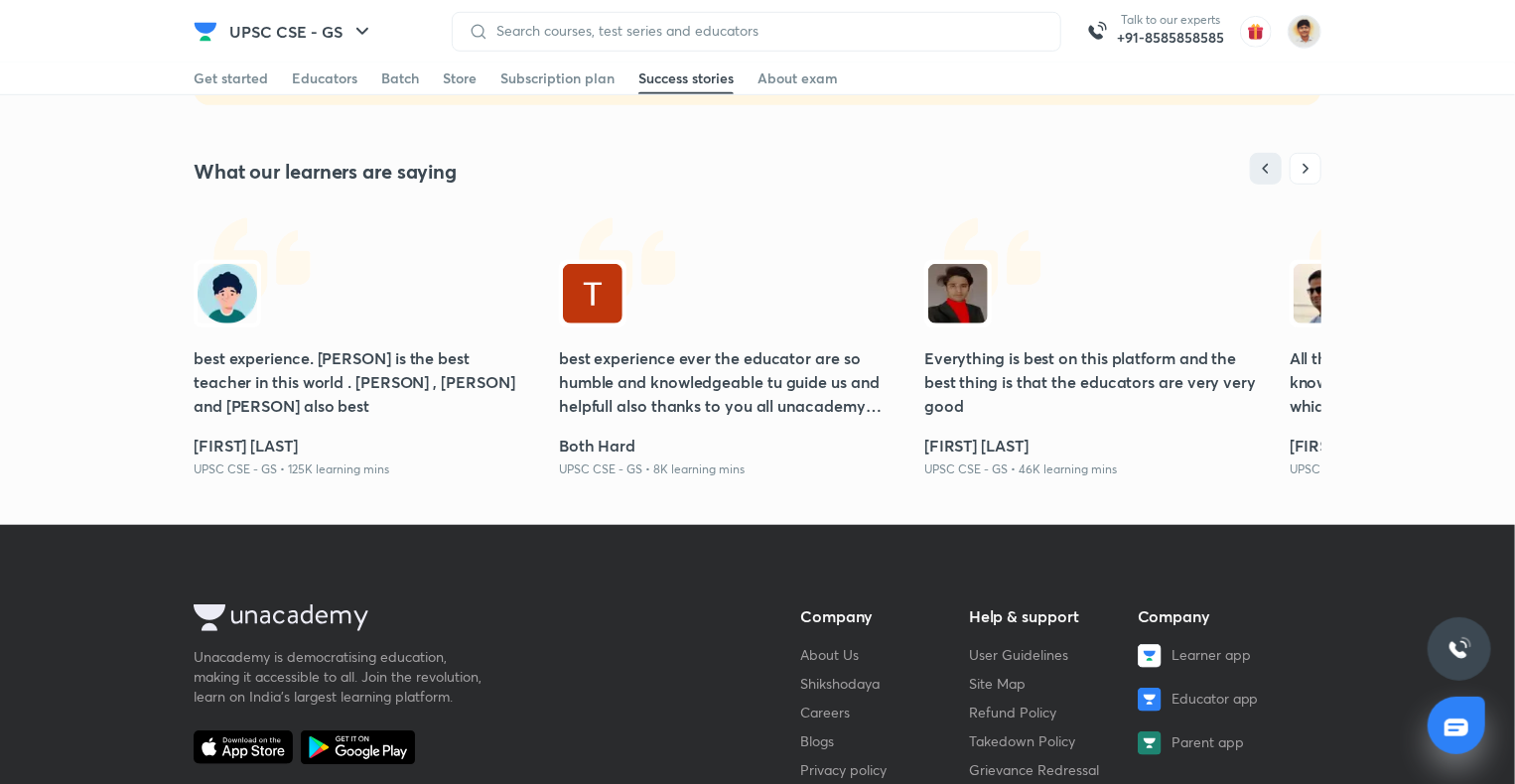 scroll, scrollTop: 603, scrollLeft: 0, axis: vertical 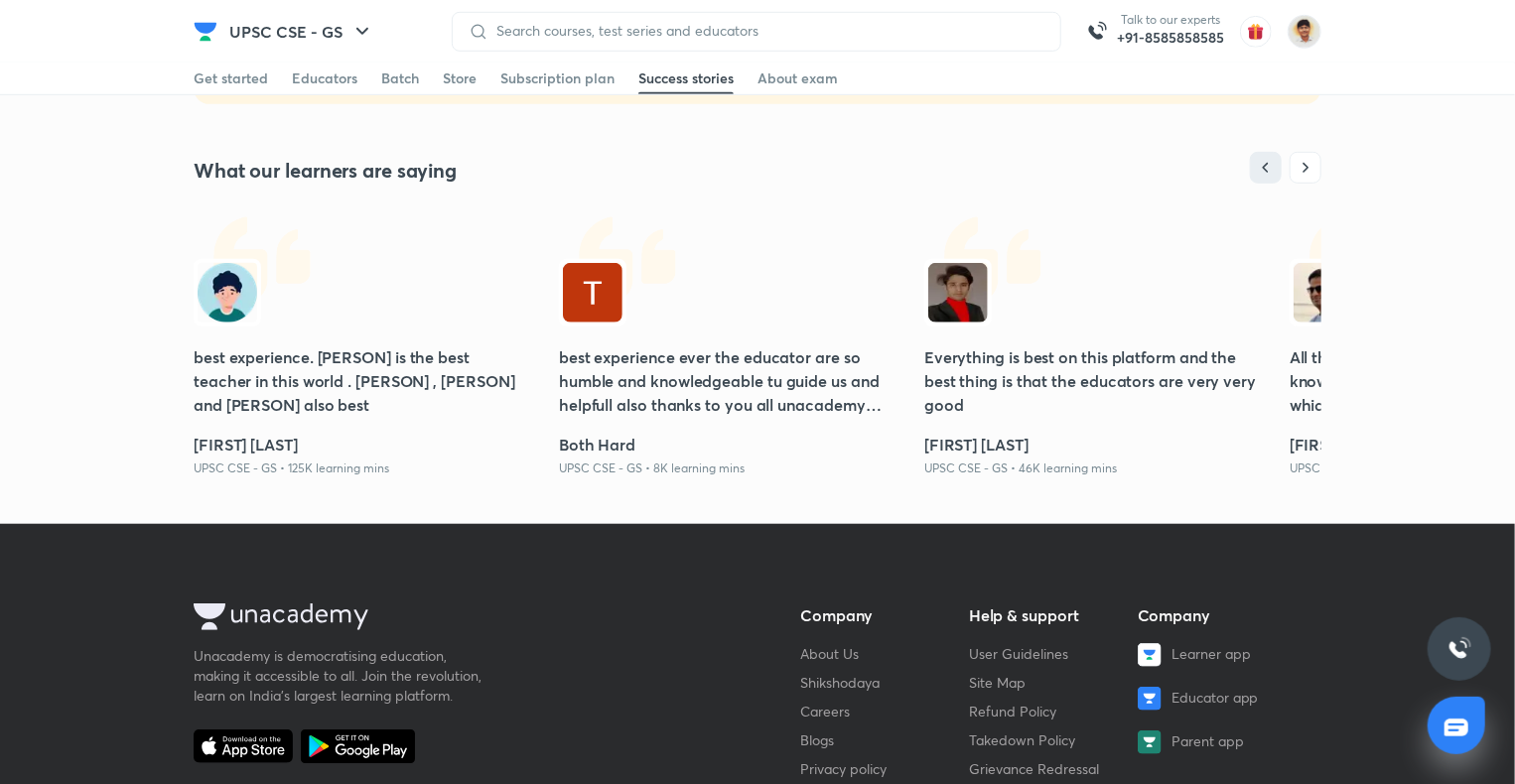 click at bounding box center (1305, 32) 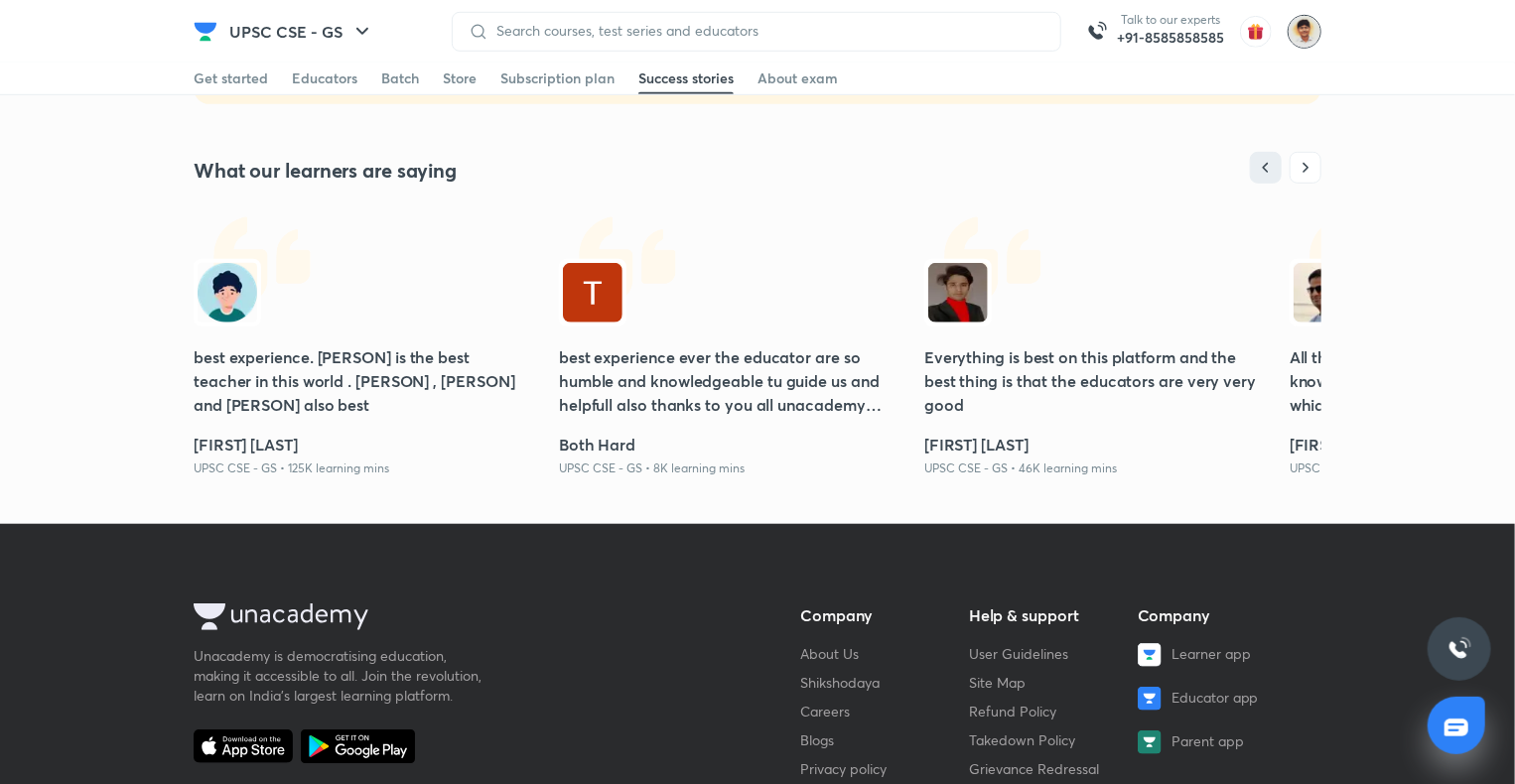 click at bounding box center [1305, 32] 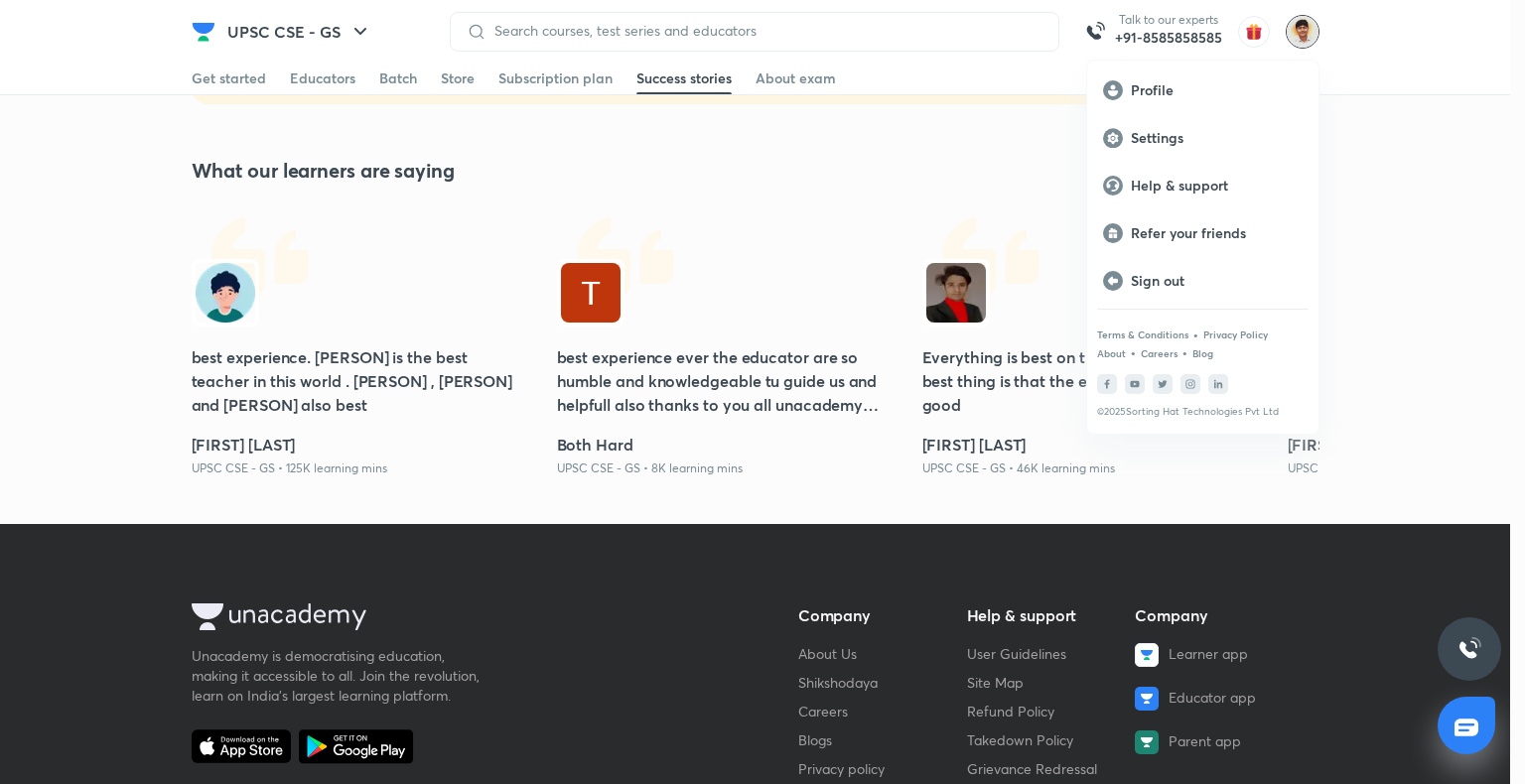 click at bounding box center [762, 392] 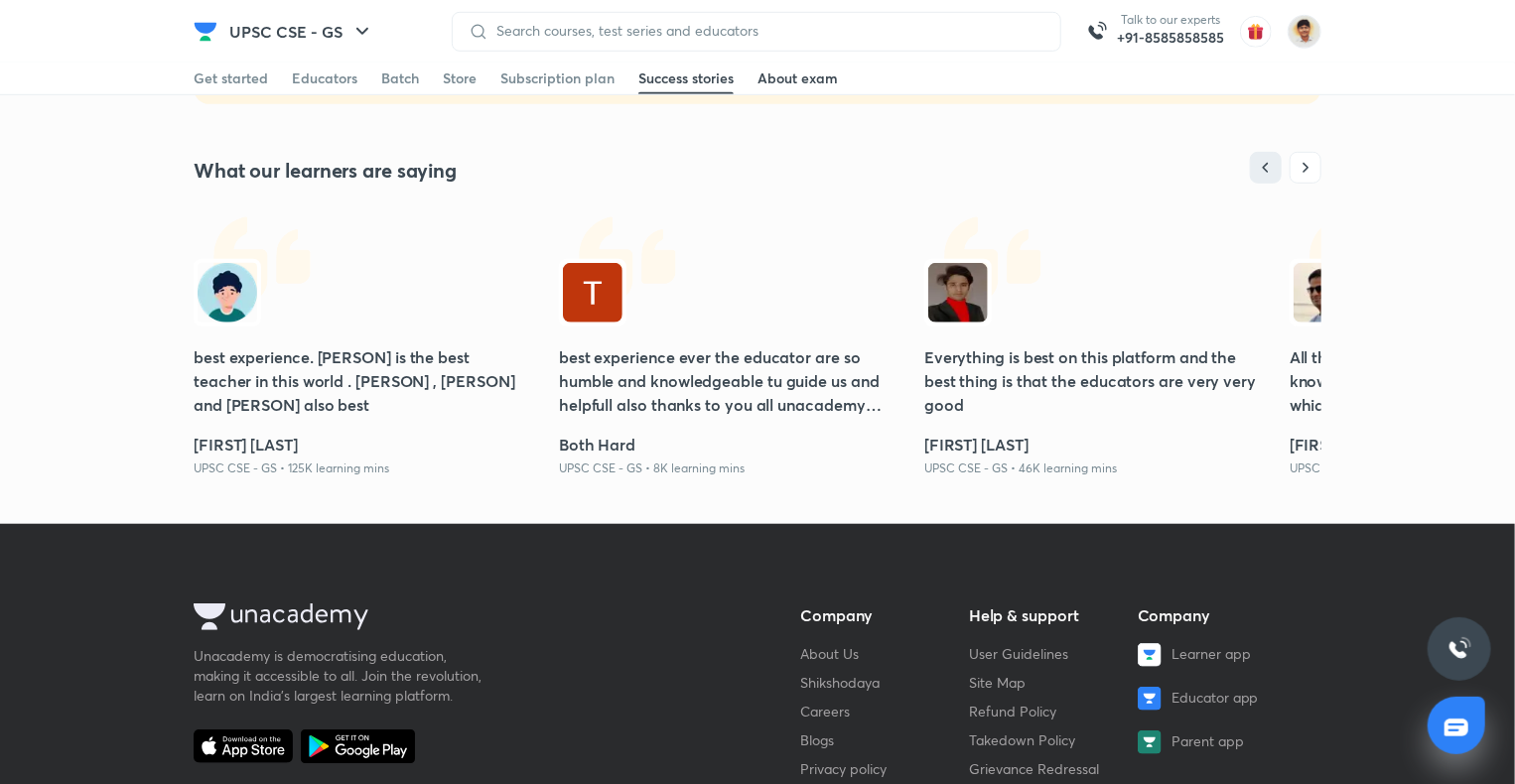 click on "About exam" at bounding box center [797, 78] 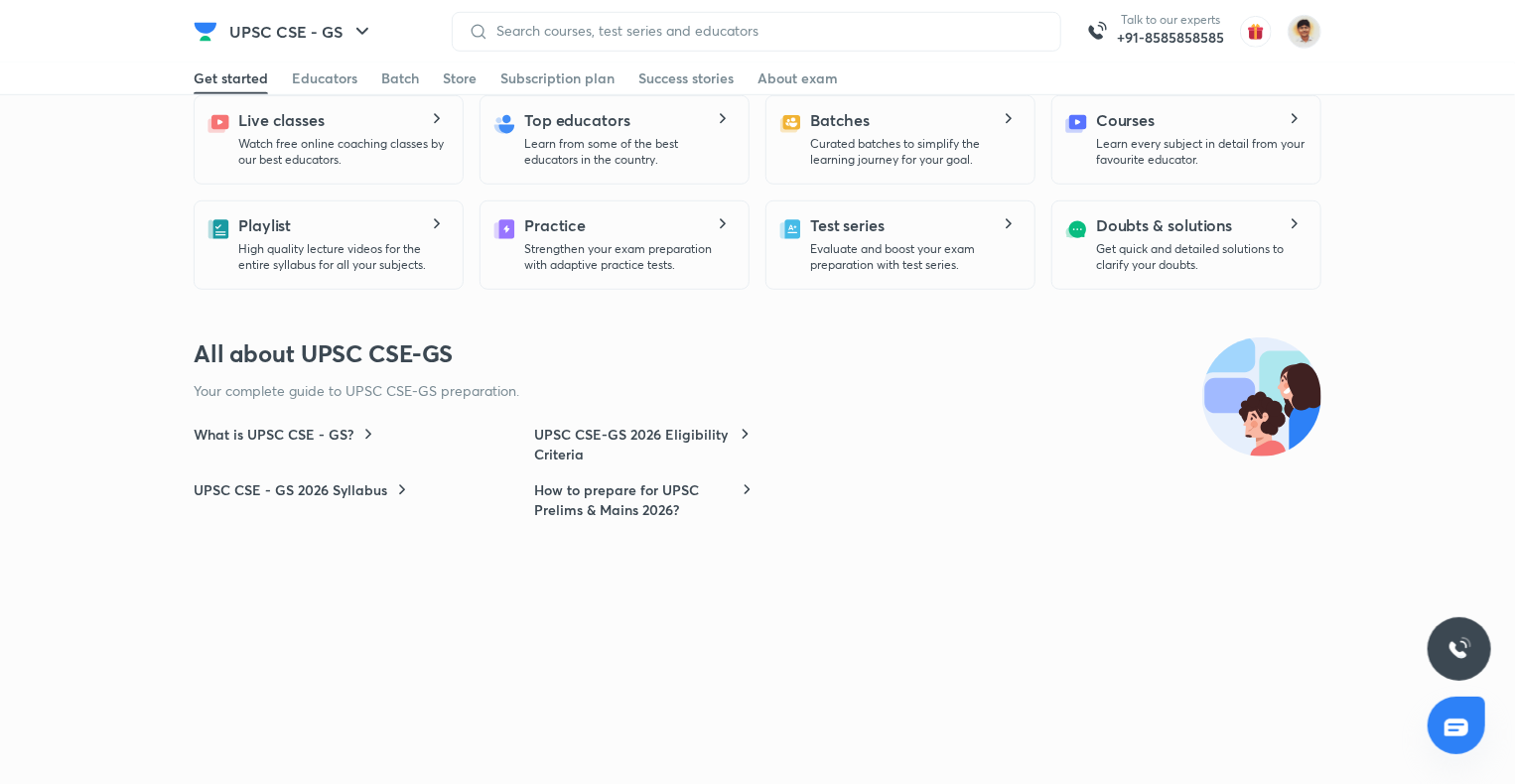 scroll, scrollTop: 0, scrollLeft: 0, axis: both 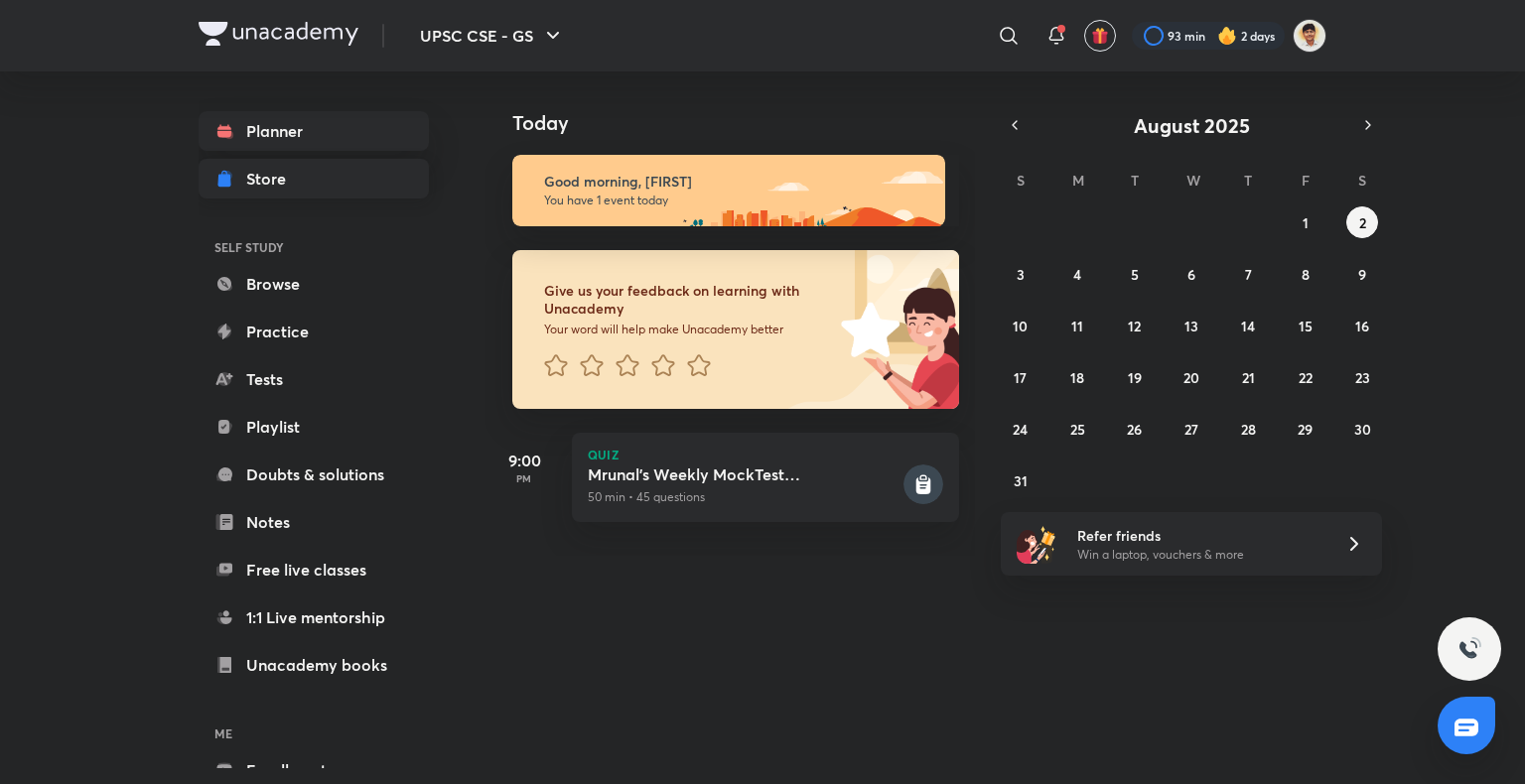 click on "Store" at bounding box center [272, 179] 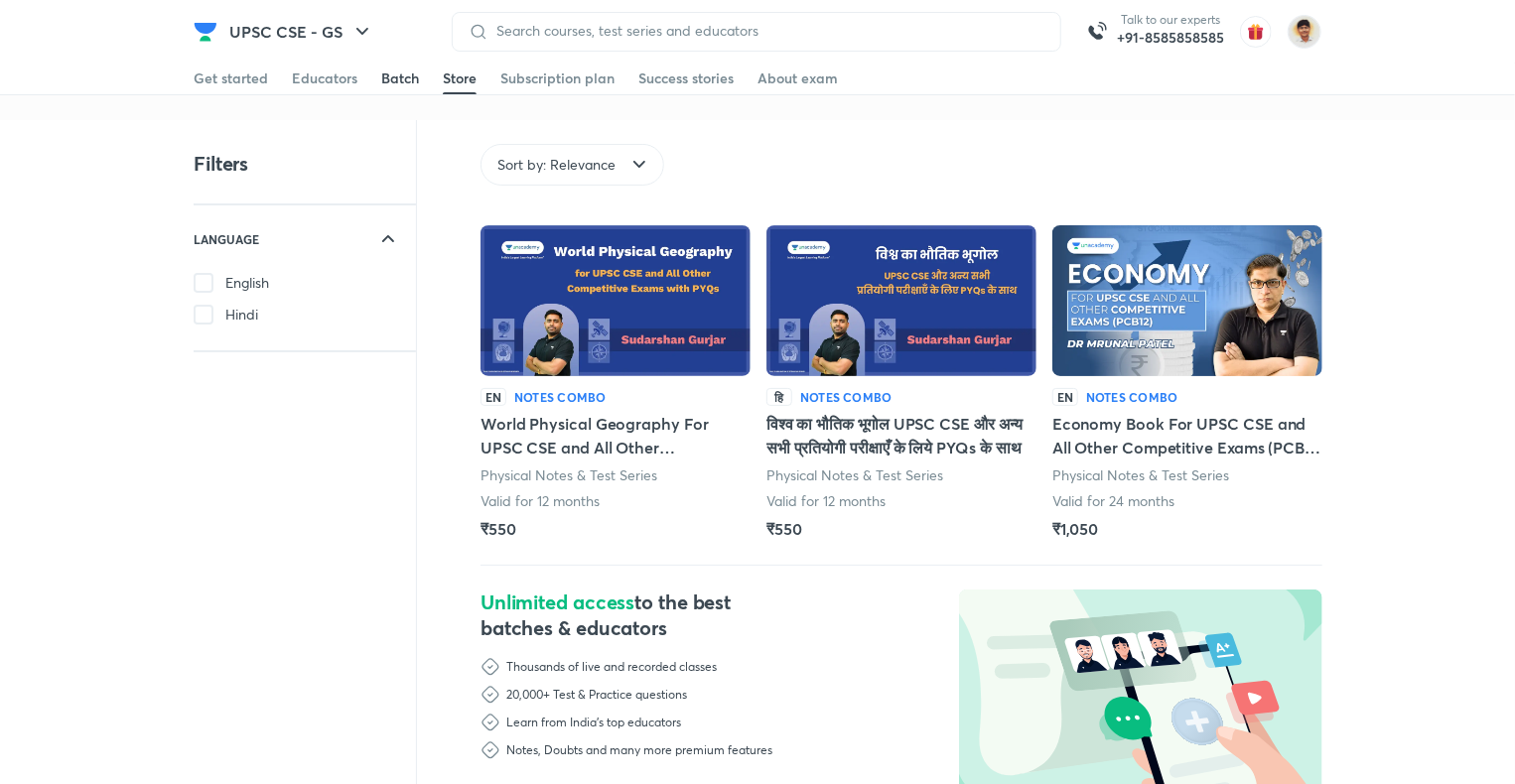 click on "Batch" at bounding box center [400, 78] 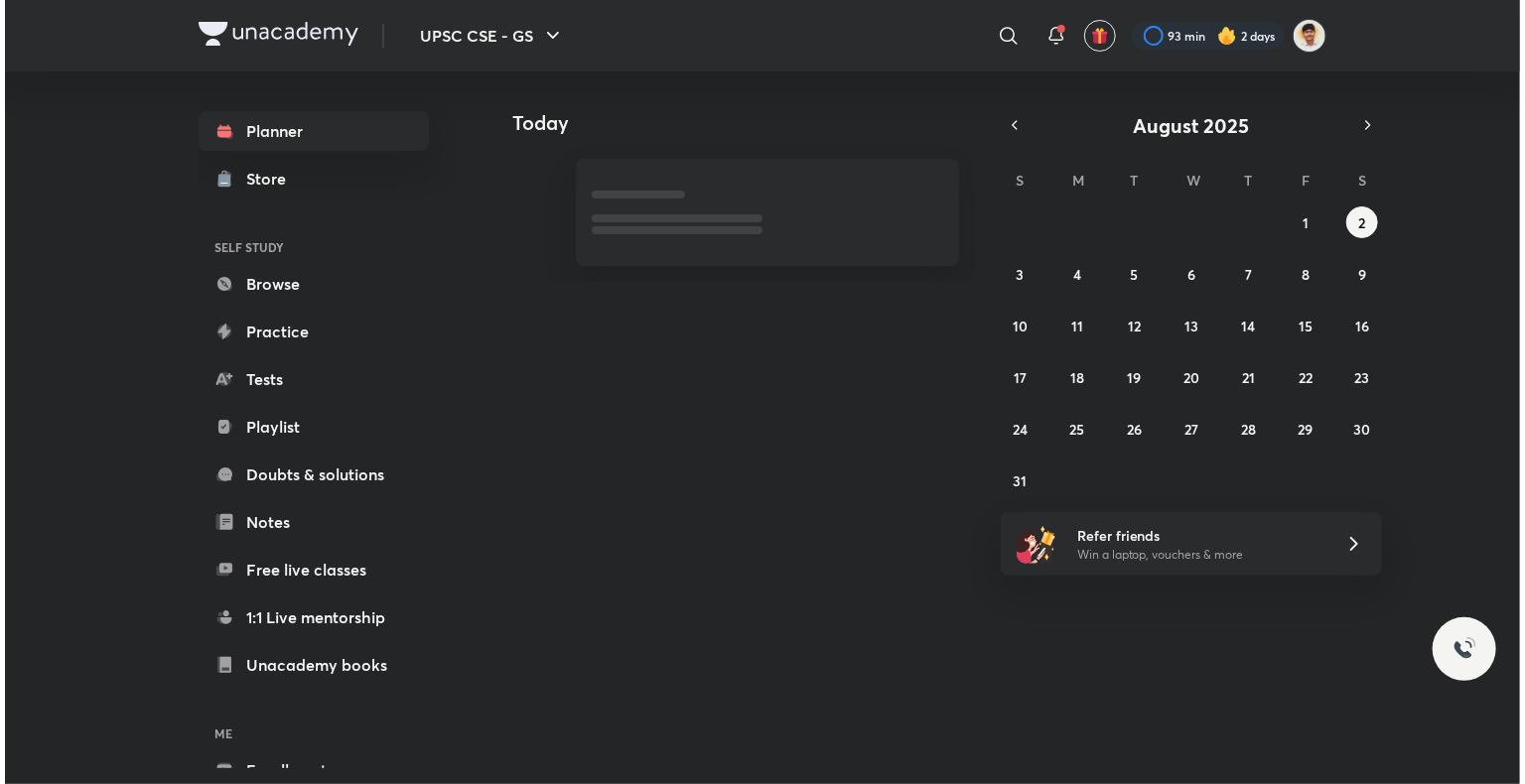 scroll, scrollTop: 0, scrollLeft: 0, axis: both 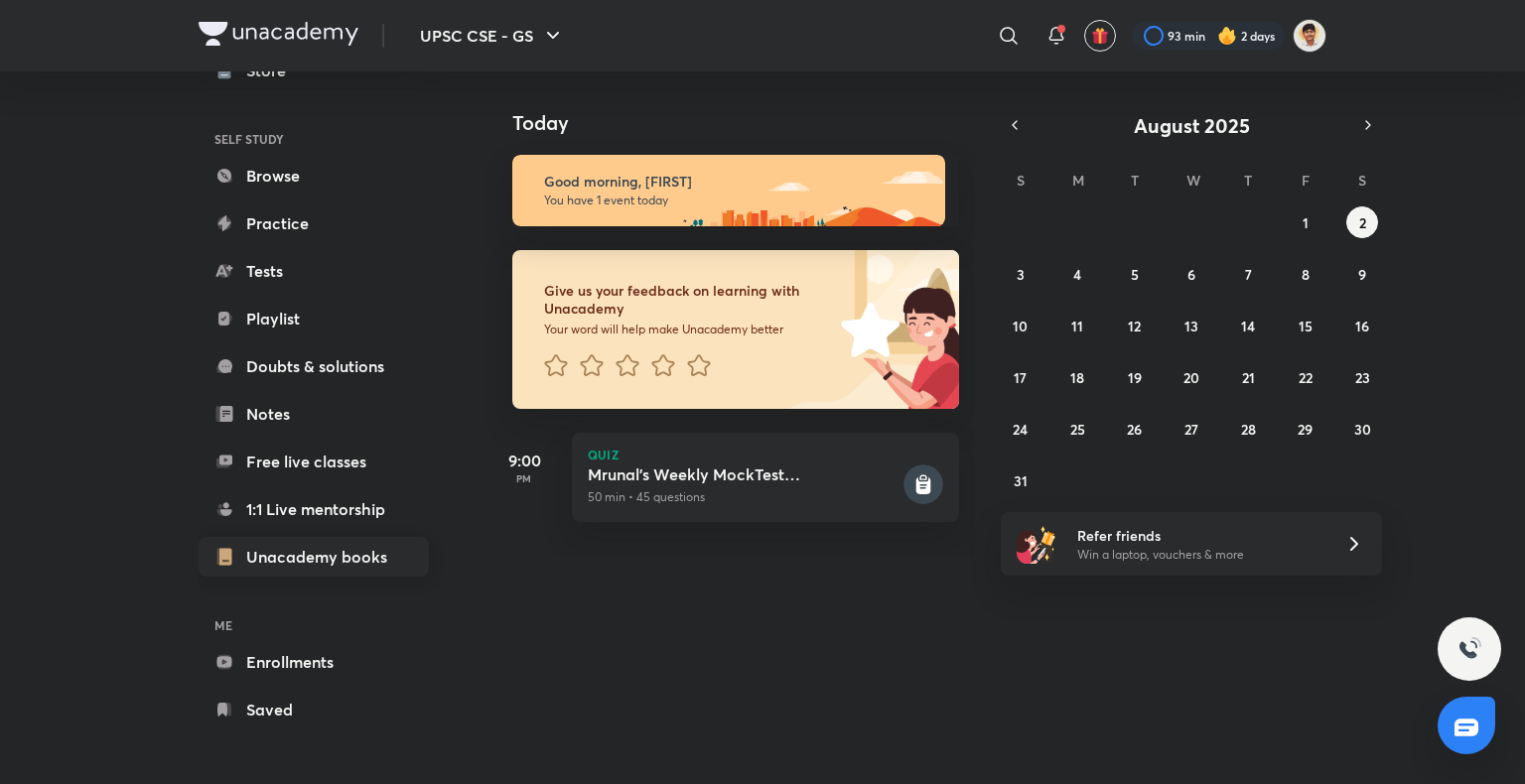 click on "Unacademy books" at bounding box center (314, 557) 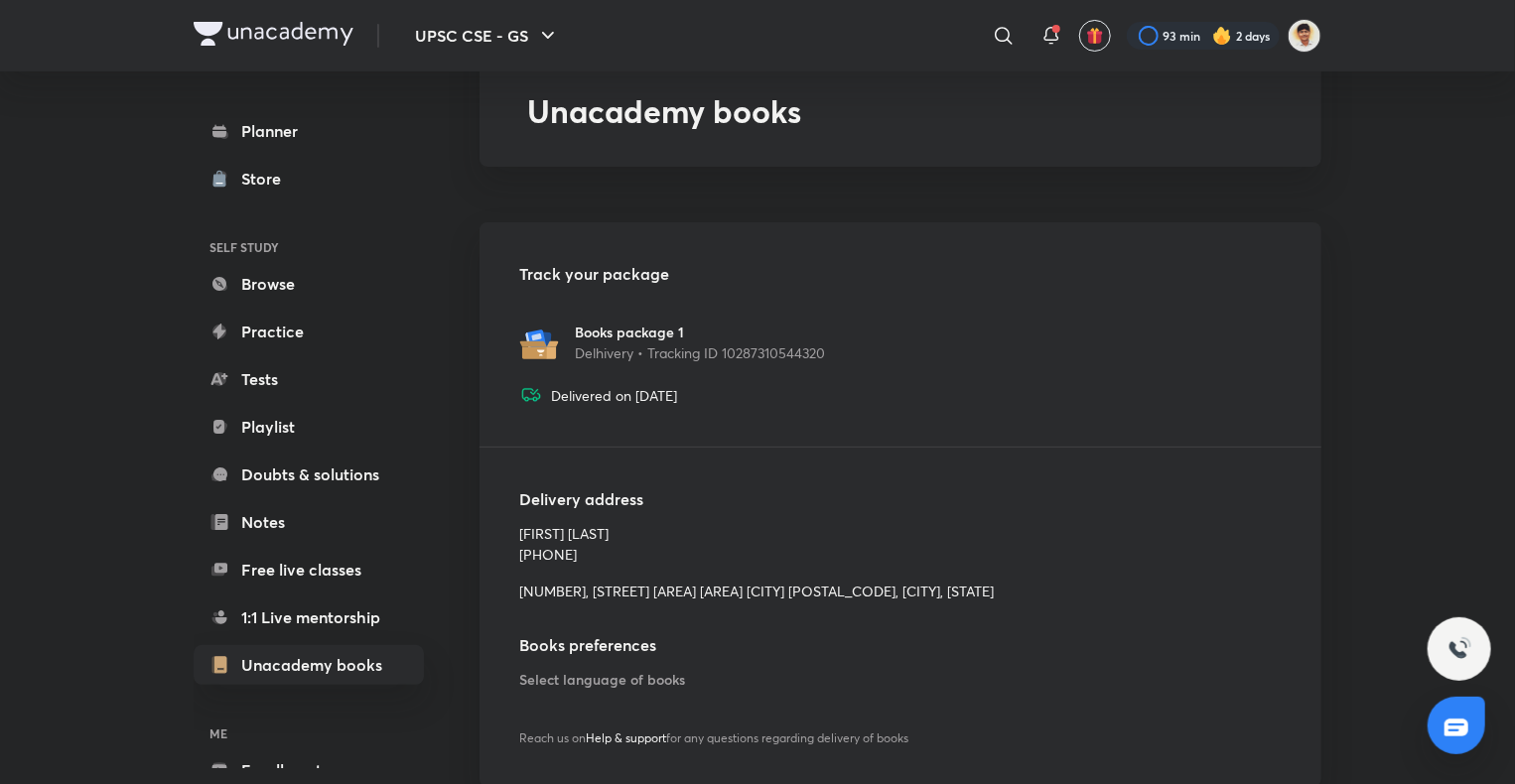 scroll, scrollTop: 141, scrollLeft: 0, axis: vertical 